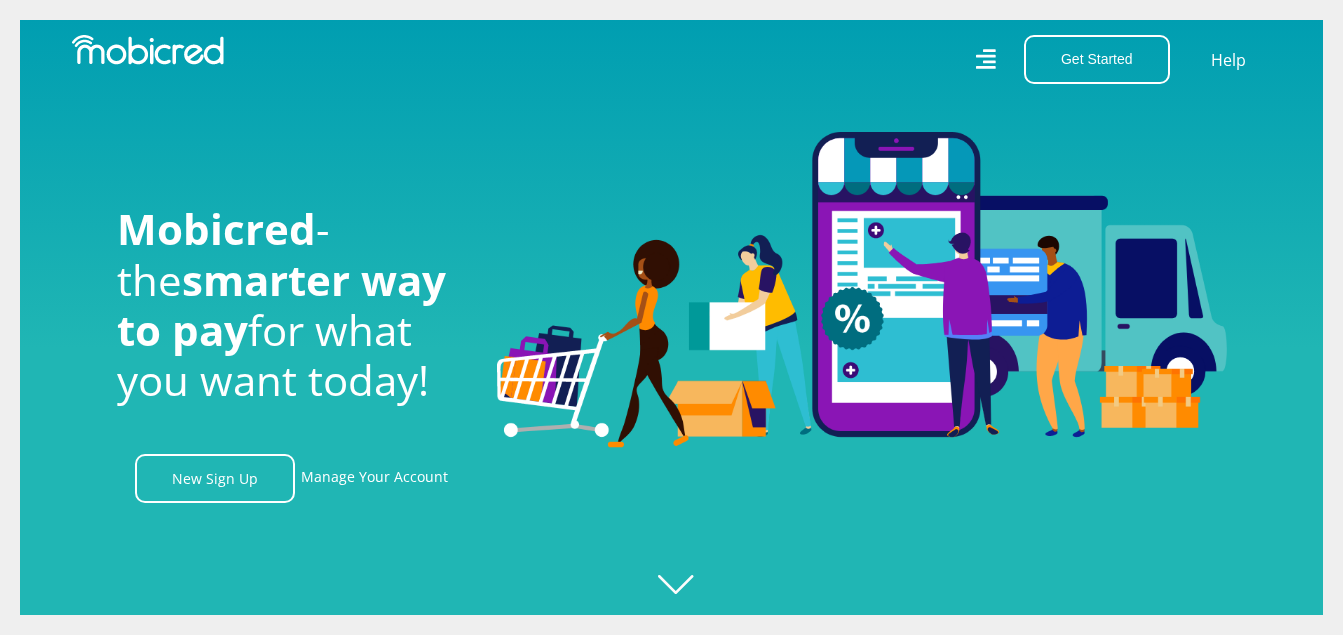 scroll, scrollTop: 0, scrollLeft: 0, axis: both 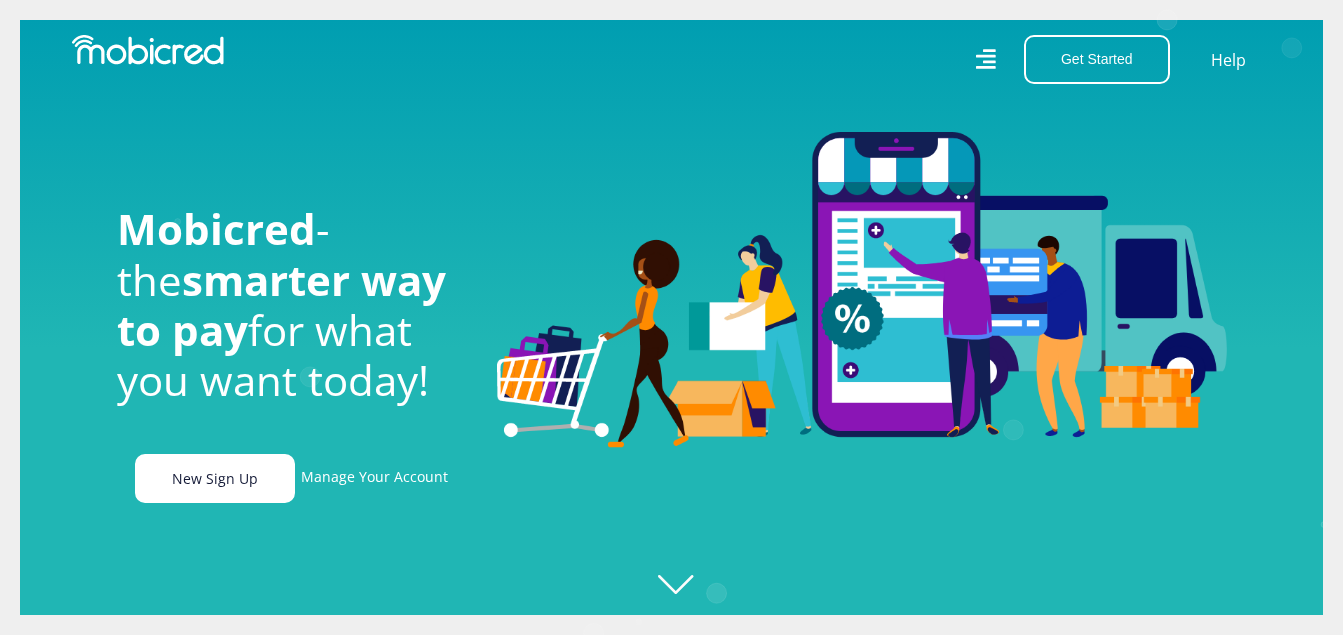 click on "New Sign Up" at bounding box center (215, 478) 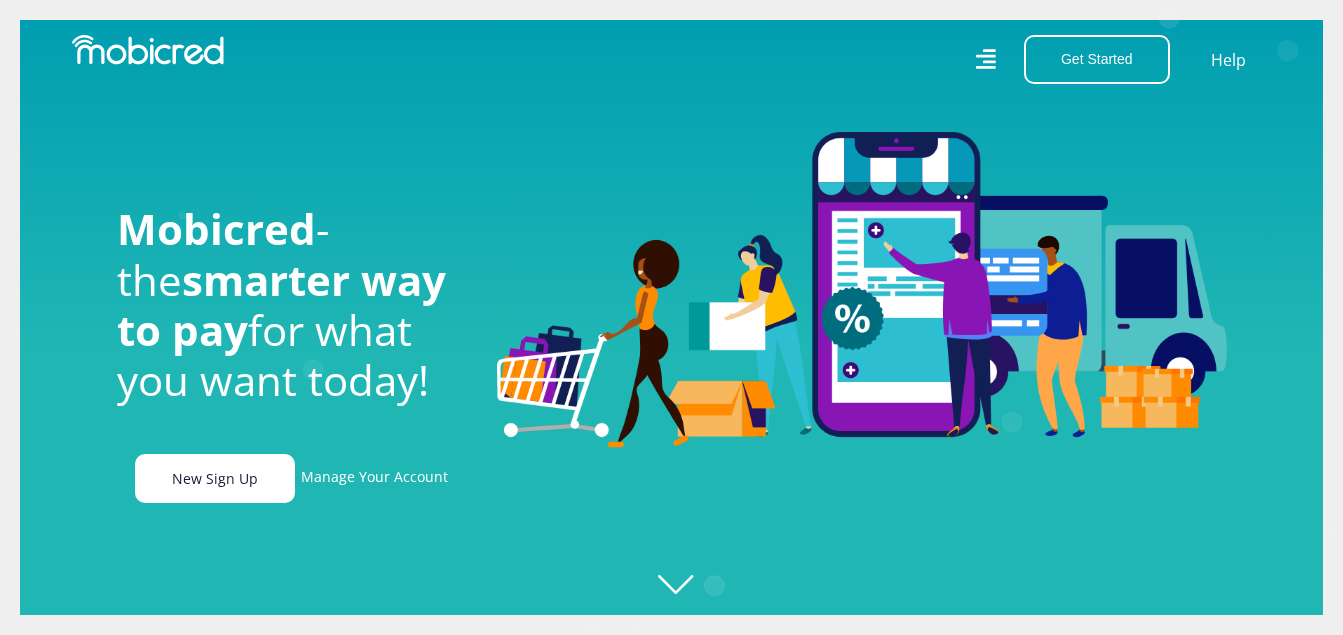 scroll, scrollTop: 0, scrollLeft: 3843, axis: horizontal 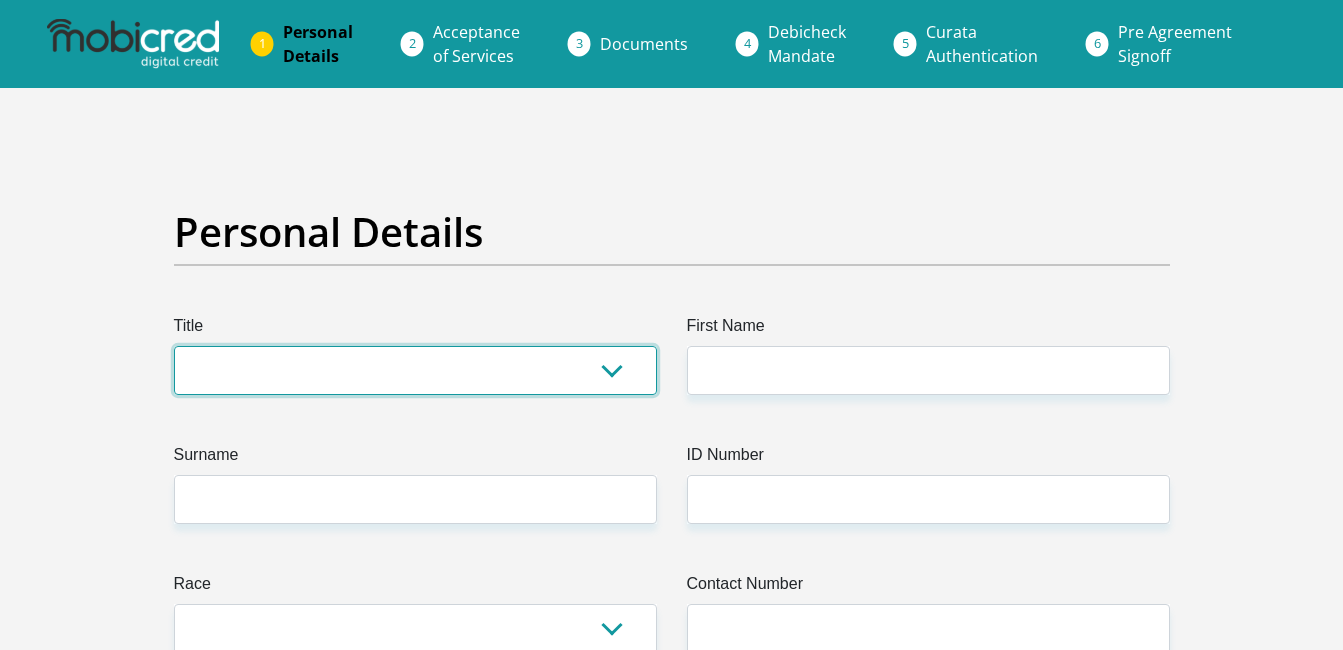 click on "Mr
Ms
Mrs
Dr
Other" at bounding box center [415, 370] 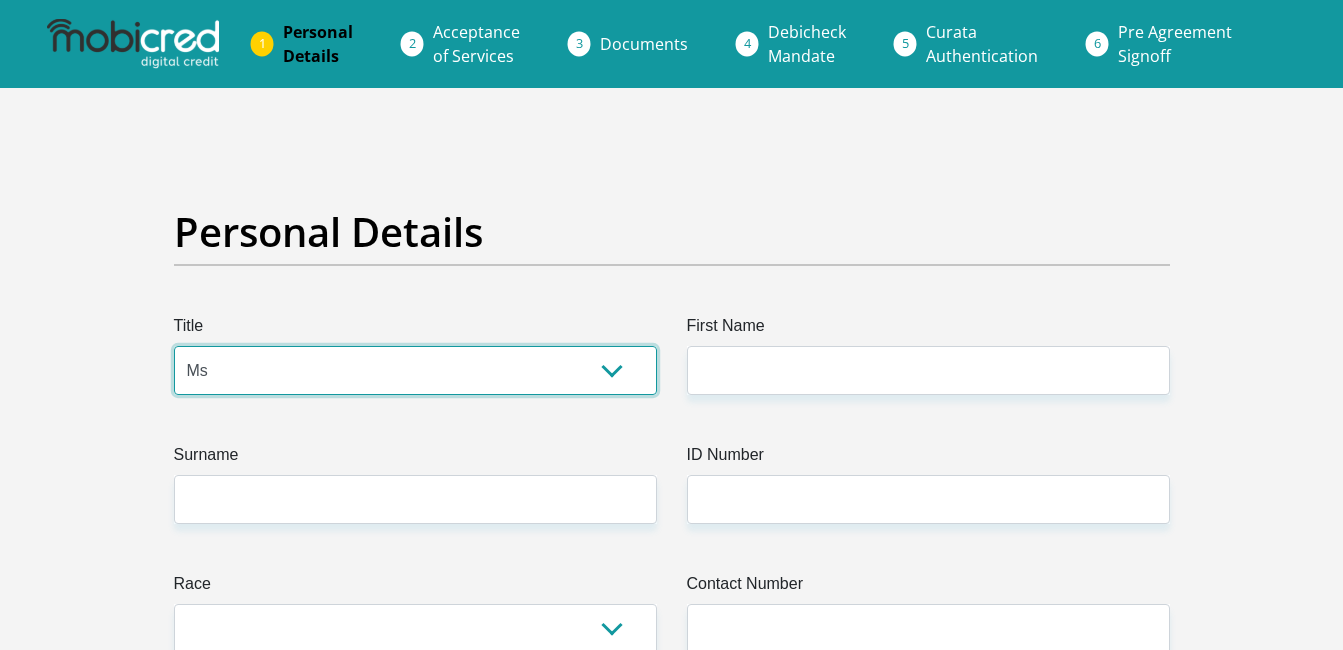 click on "Mr
Ms
Mrs
Dr
Other" at bounding box center (415, 370) 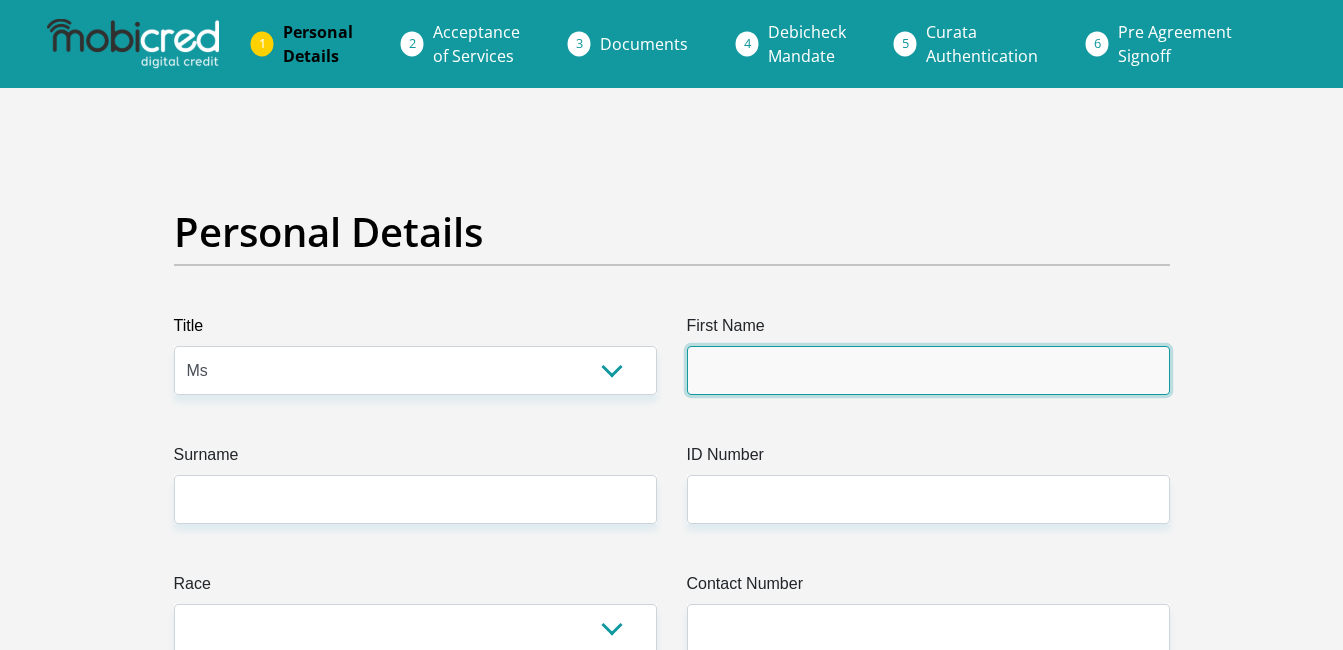 click on "First Name" at bounding box center [928, 370] 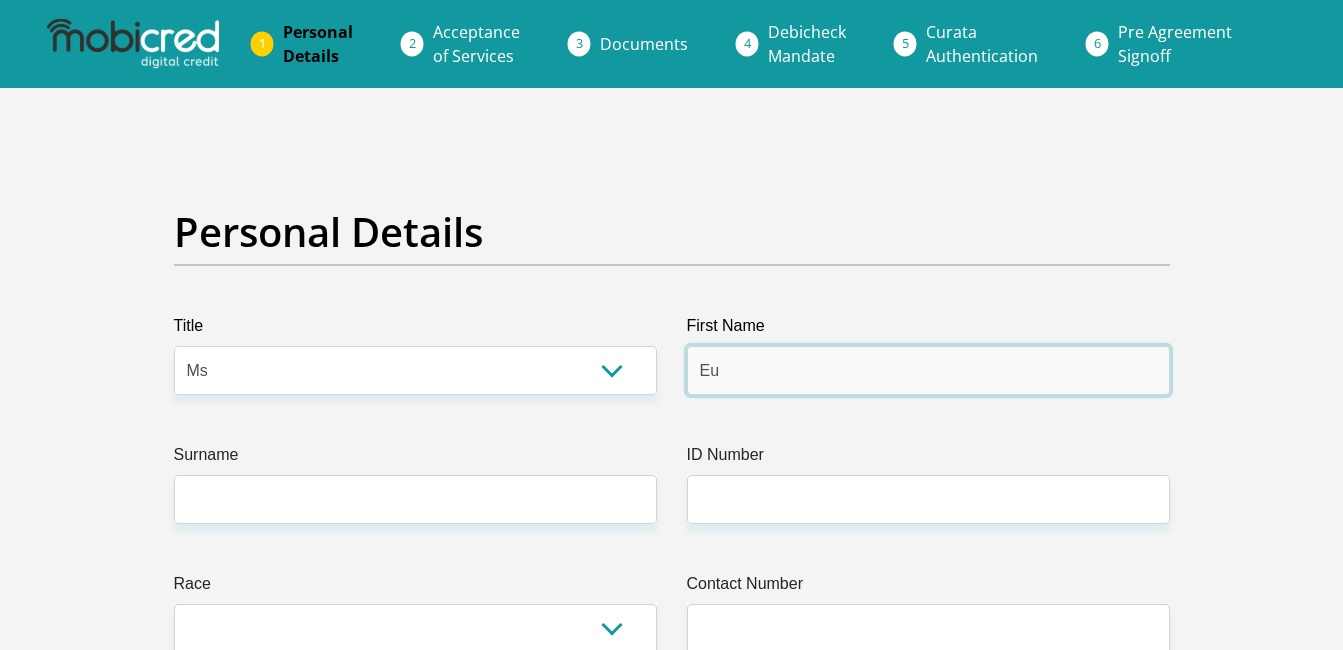 type on "Euphemia" 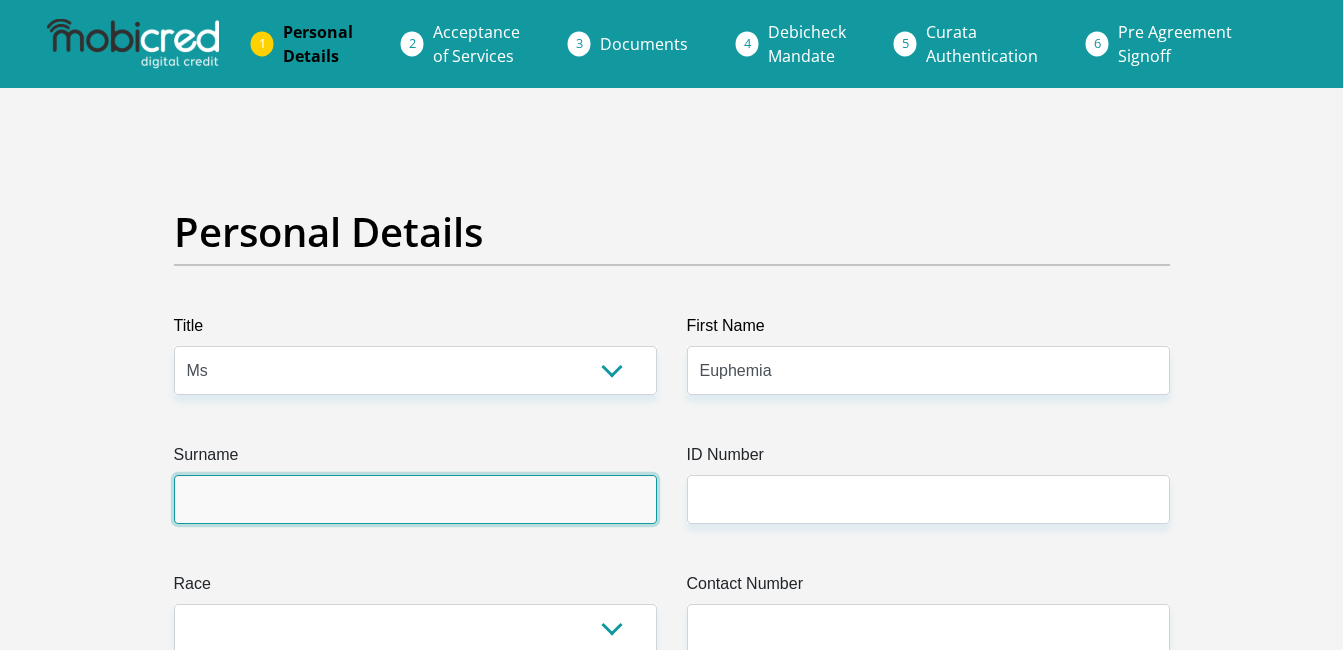 type on "Fortuin" 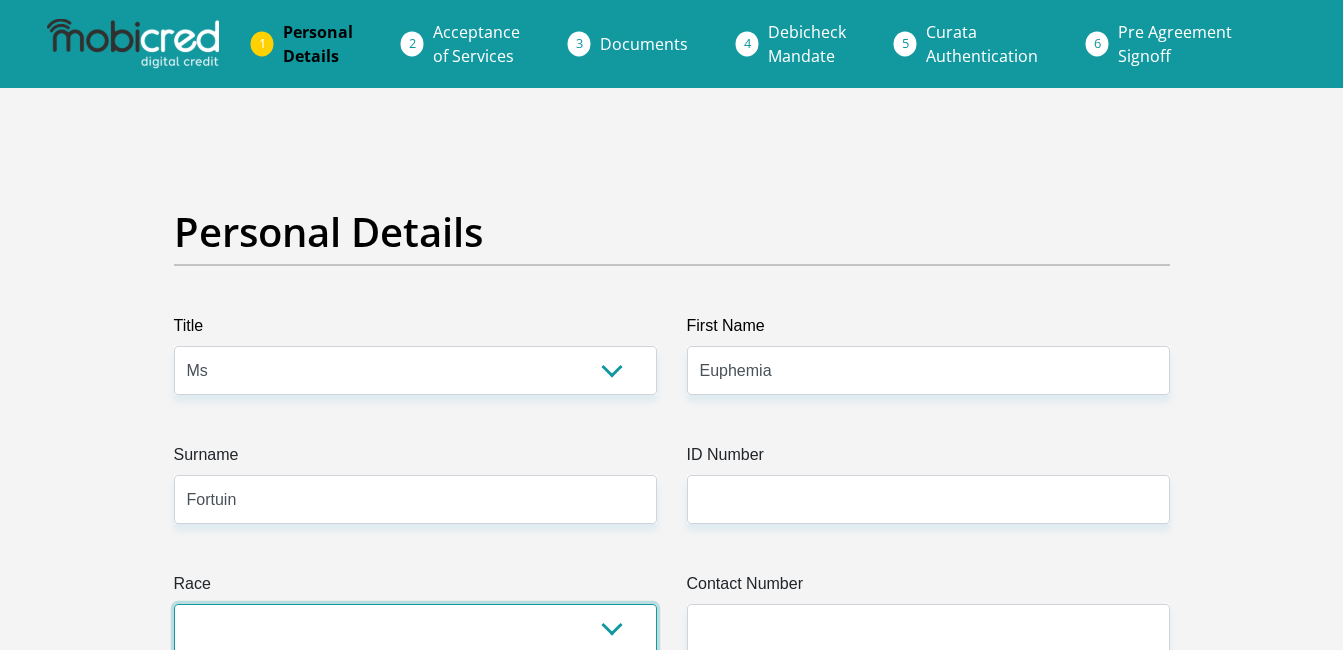select on "2" 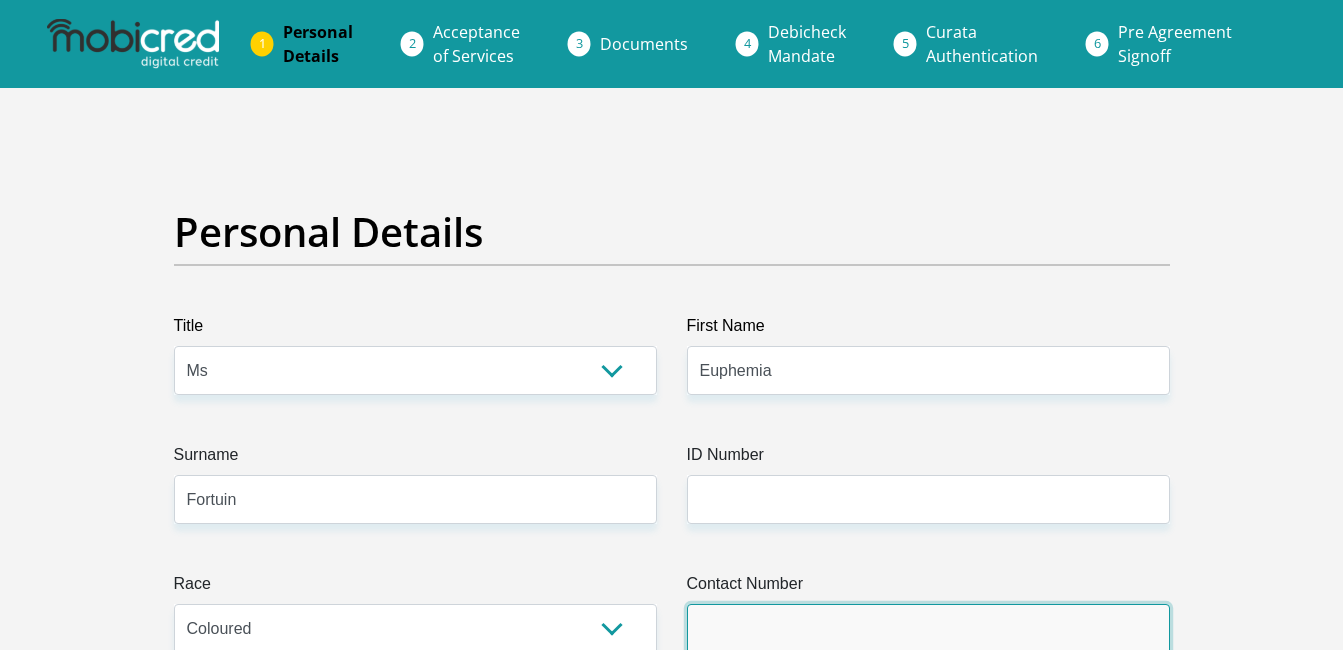 type on "[PHONE]" 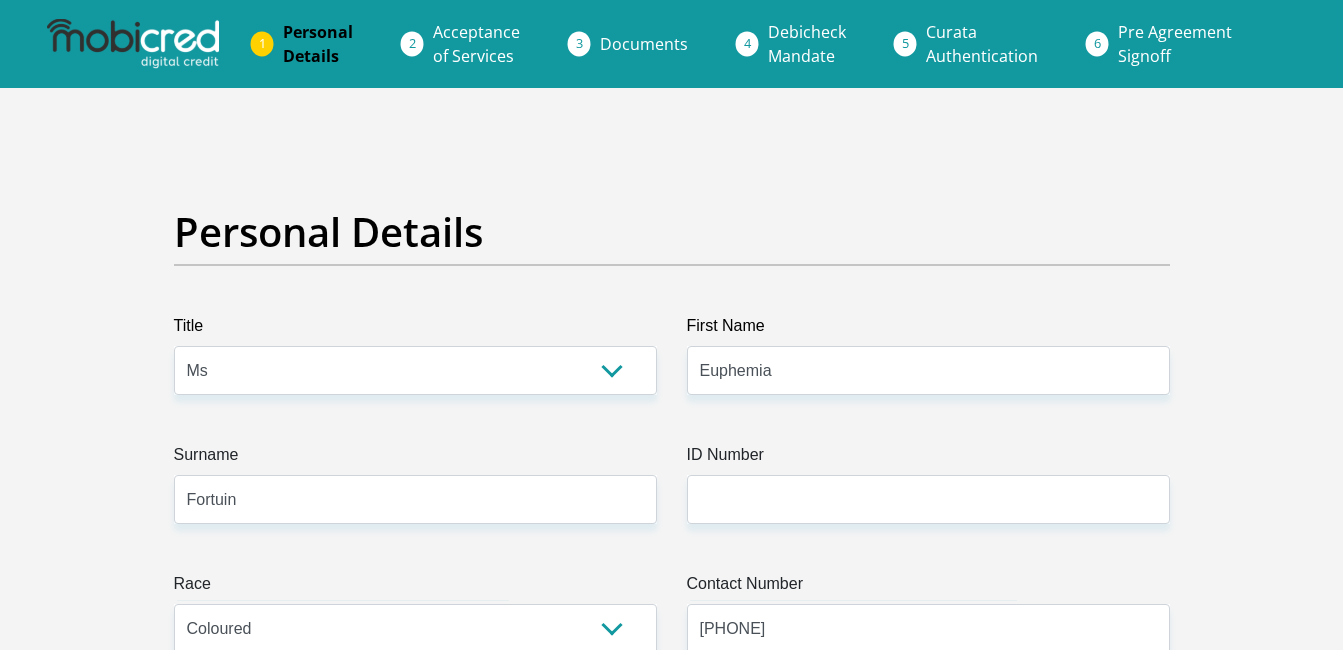 select on "ZAF" 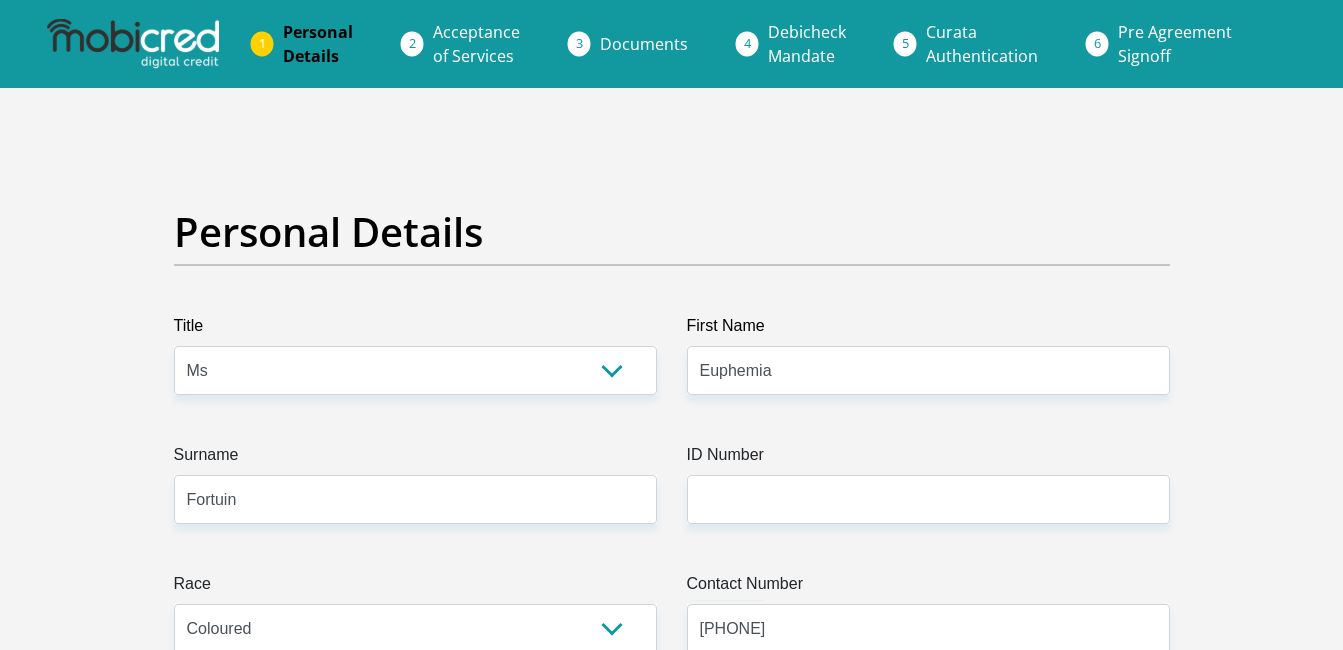 select on "ZAF" 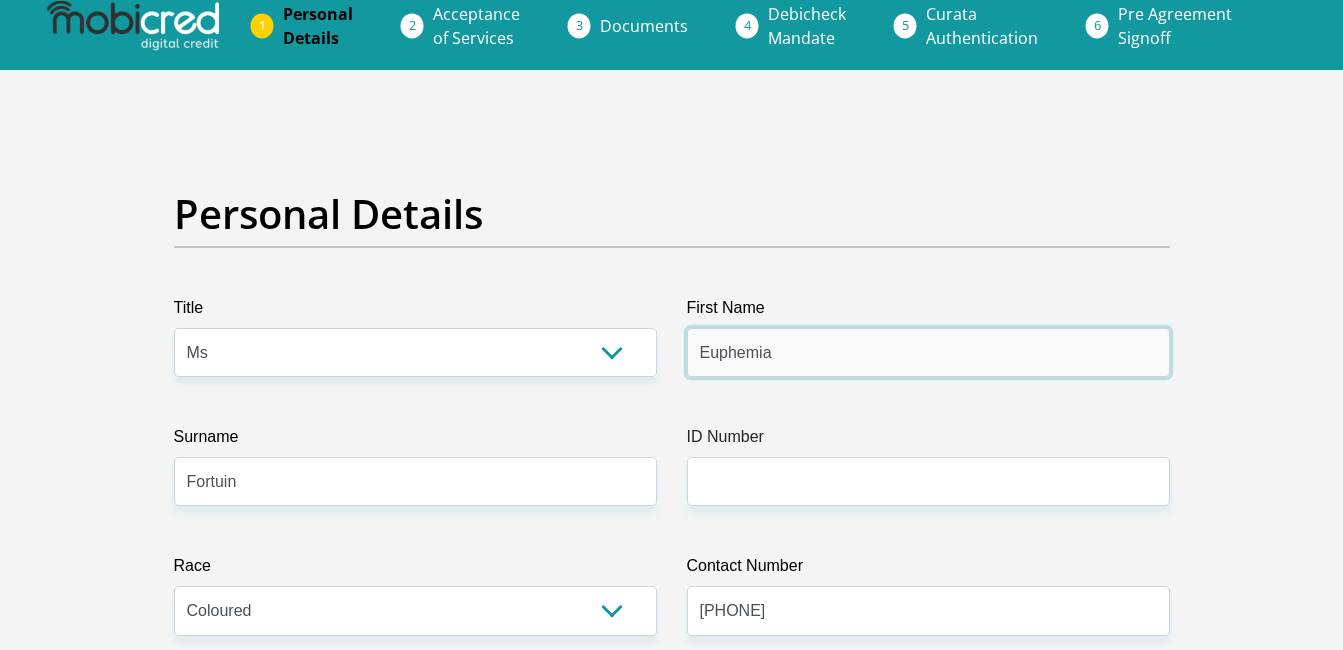 scroll, scrollTop: 0, scrollLeft: 0, axis: both 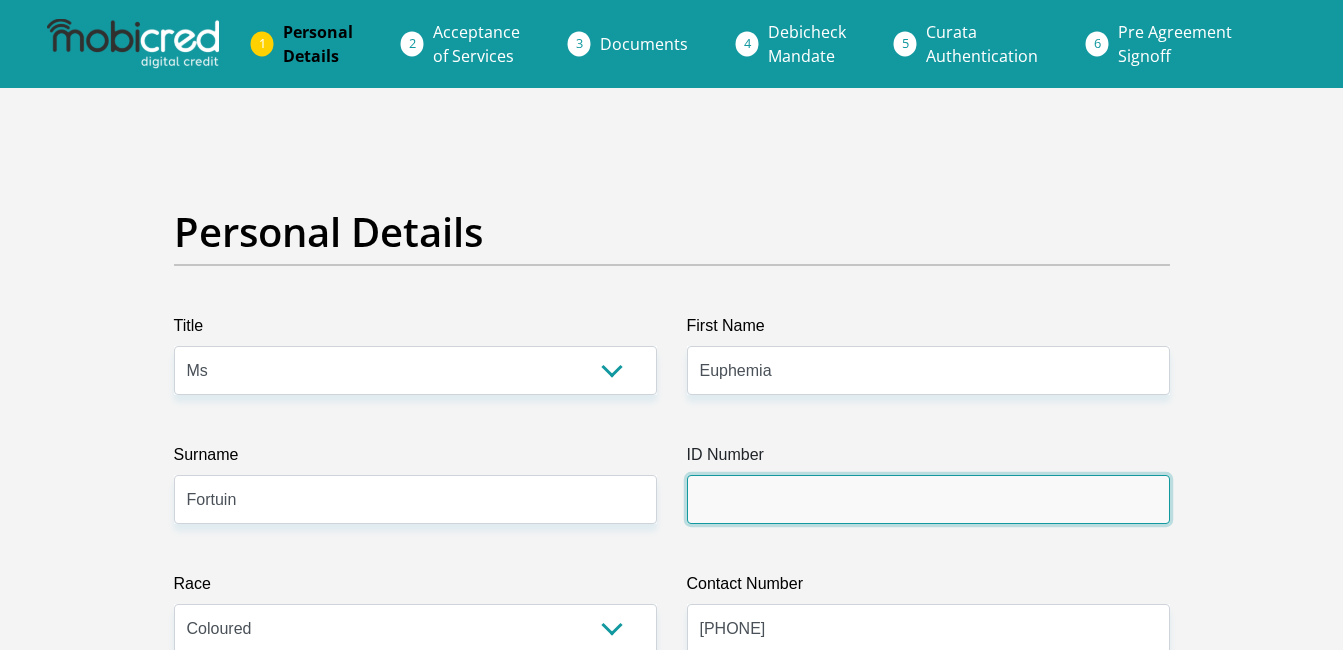 click on "ID Number" at bounding box center (928, 499) 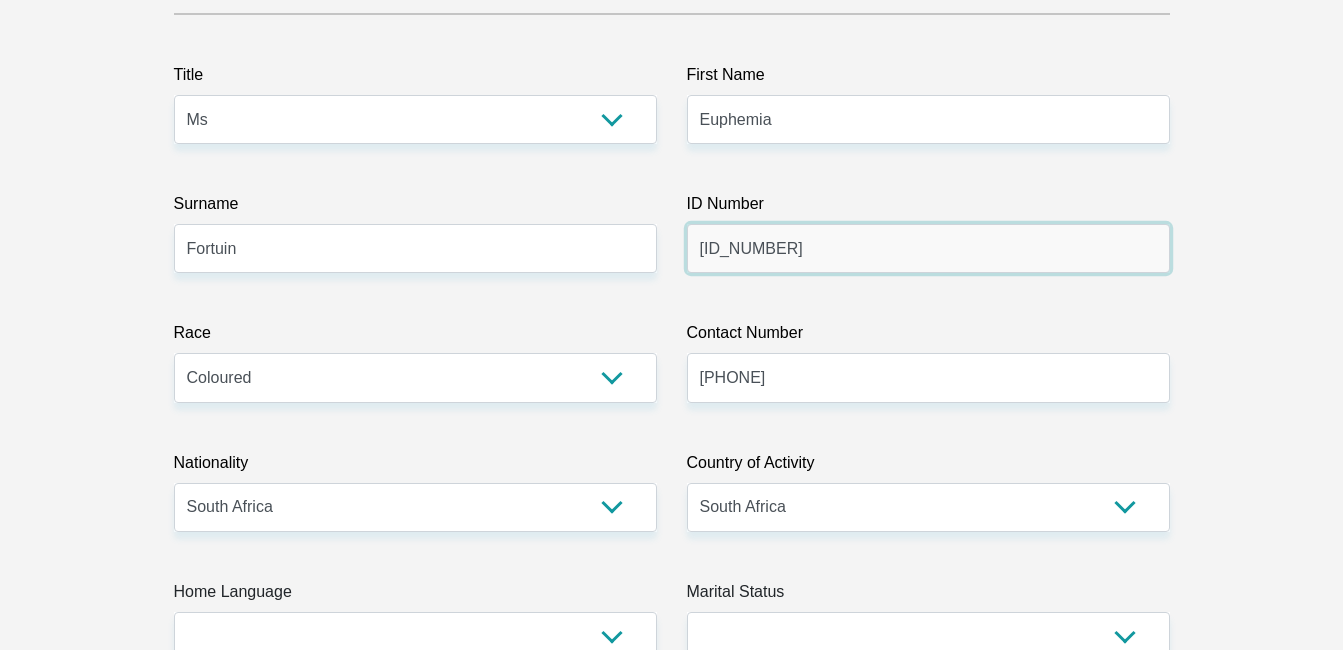 scroll, scrollTop: 400, scrollLeft: 0, axis: vertical 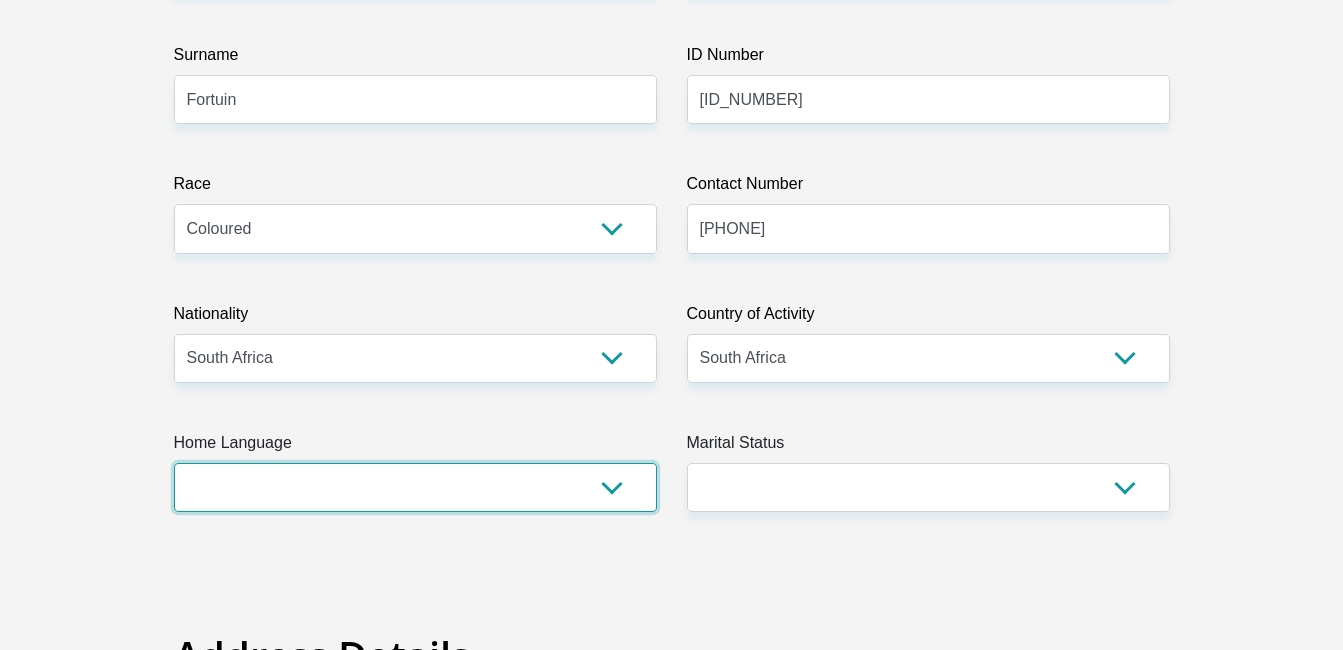 click on "Afrikaans
English
Sepedi
South Ndebele
Southern Sotho
Swati
Tsonga
Tswana
Venda
Xhosa
Zulu
Other" at bounding box center (415, 487) 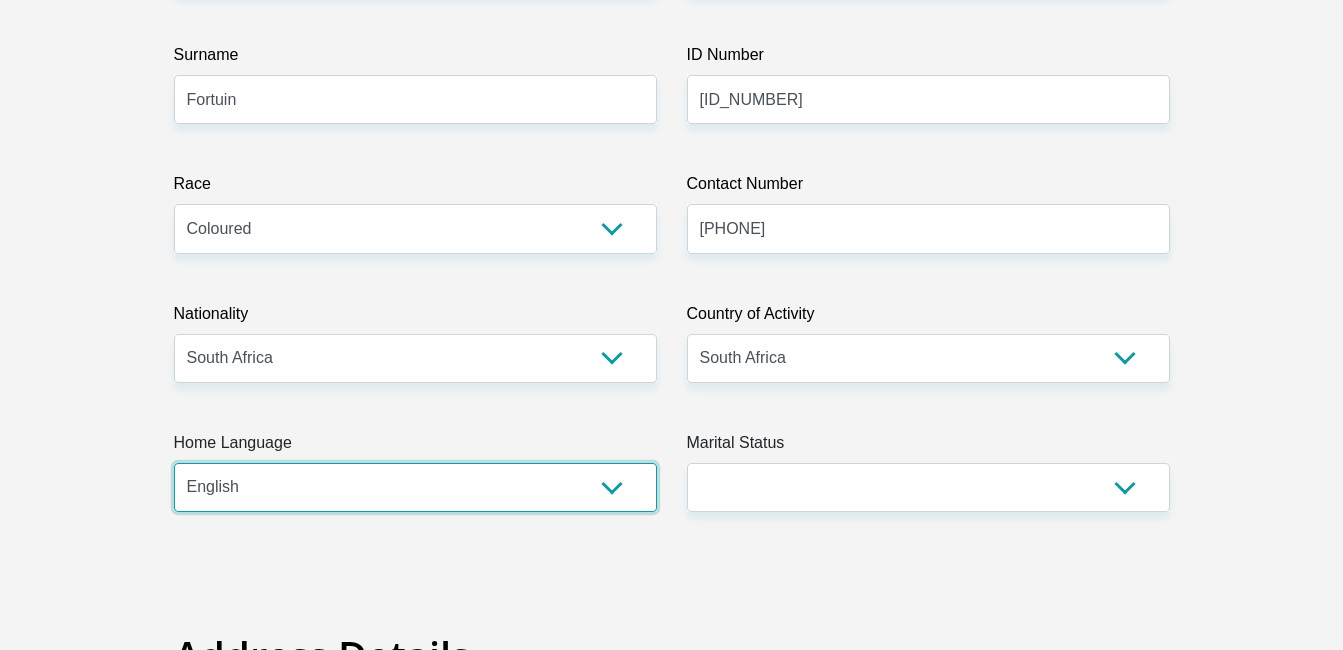 click on "Afrikaans
English
Sepedi
South Ndebele
Southern Sotho
Swati
Tsonga
Tswana
Venda
Xhosa
Zulu
Other" at bounding box center (415, 487) 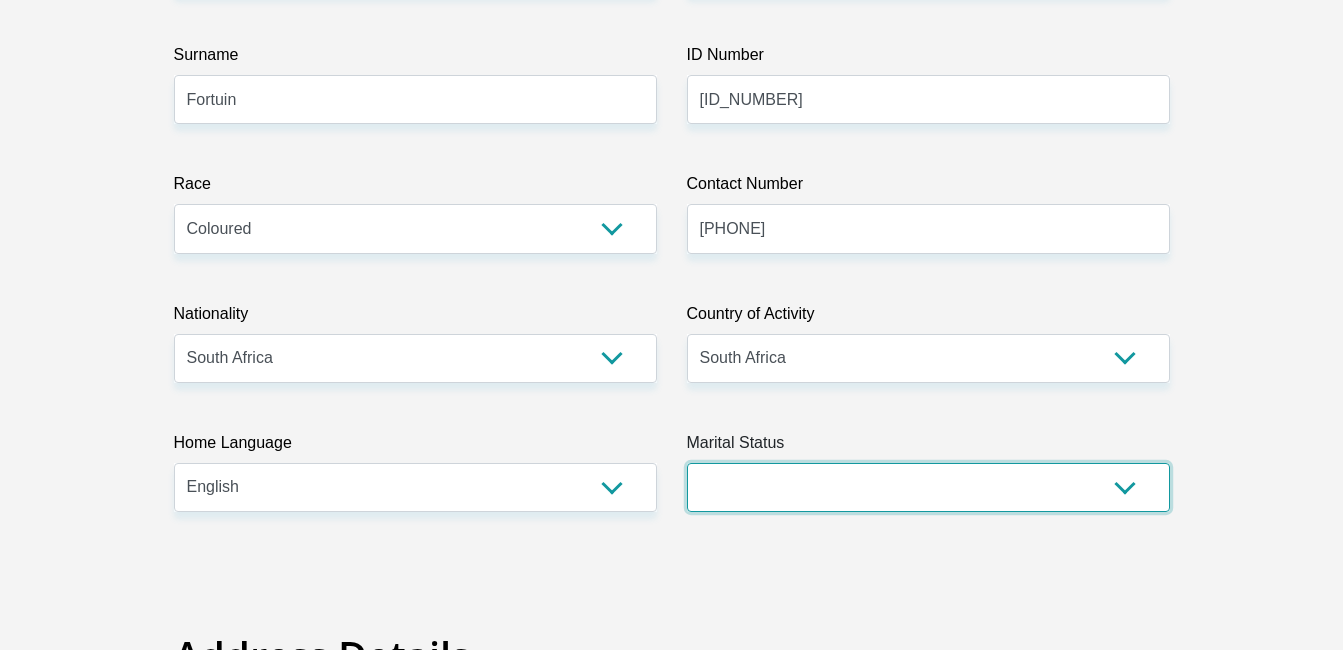 click on "Married ANC
Single
Divorced
Widowed
Married COP or Customary Law" at bounding box center (928, 487) 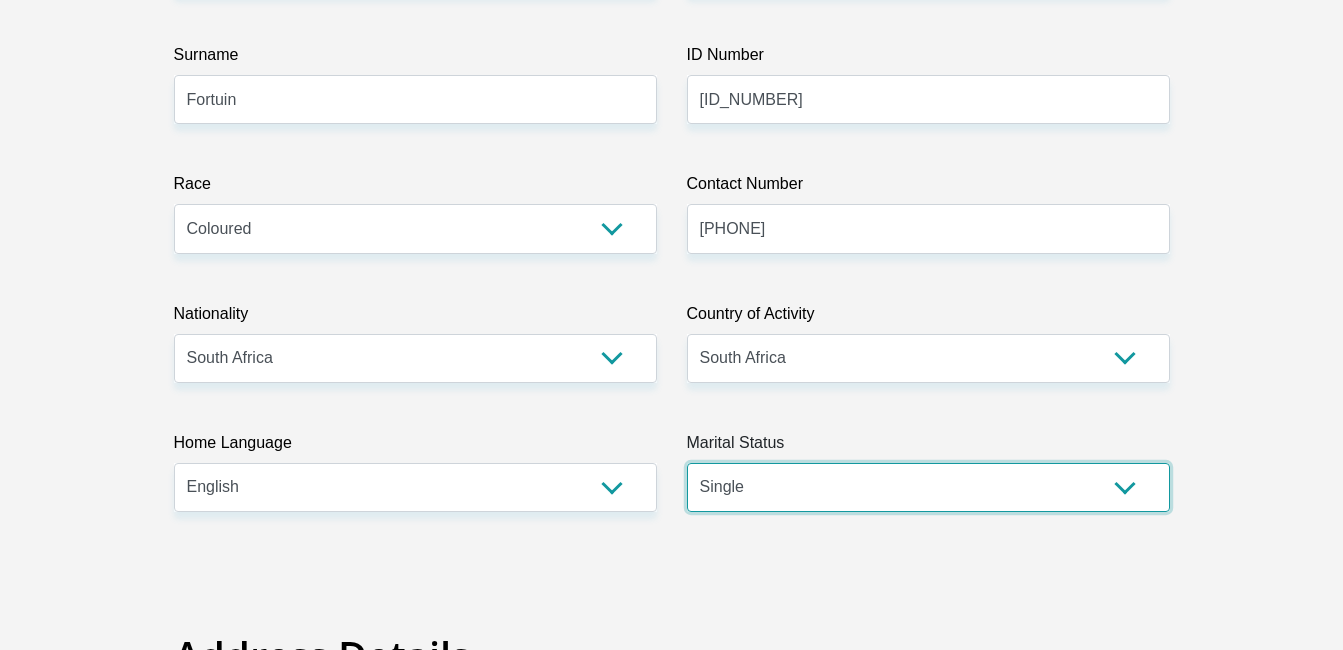 click on "Married ANC
Single
Divorced
Widowed
Married COP or Customary Law" at bounding box center [928, 487] 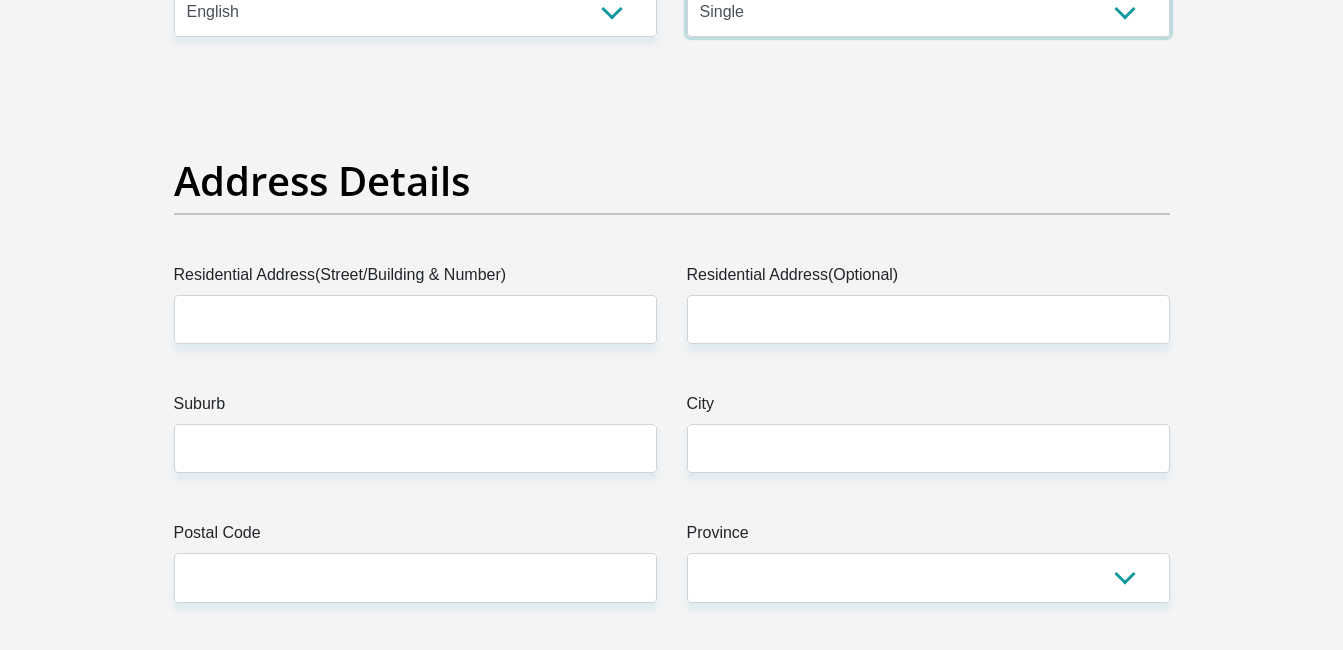scroll, scrollTop: 900, scrollLeft: 0, axis: vertical 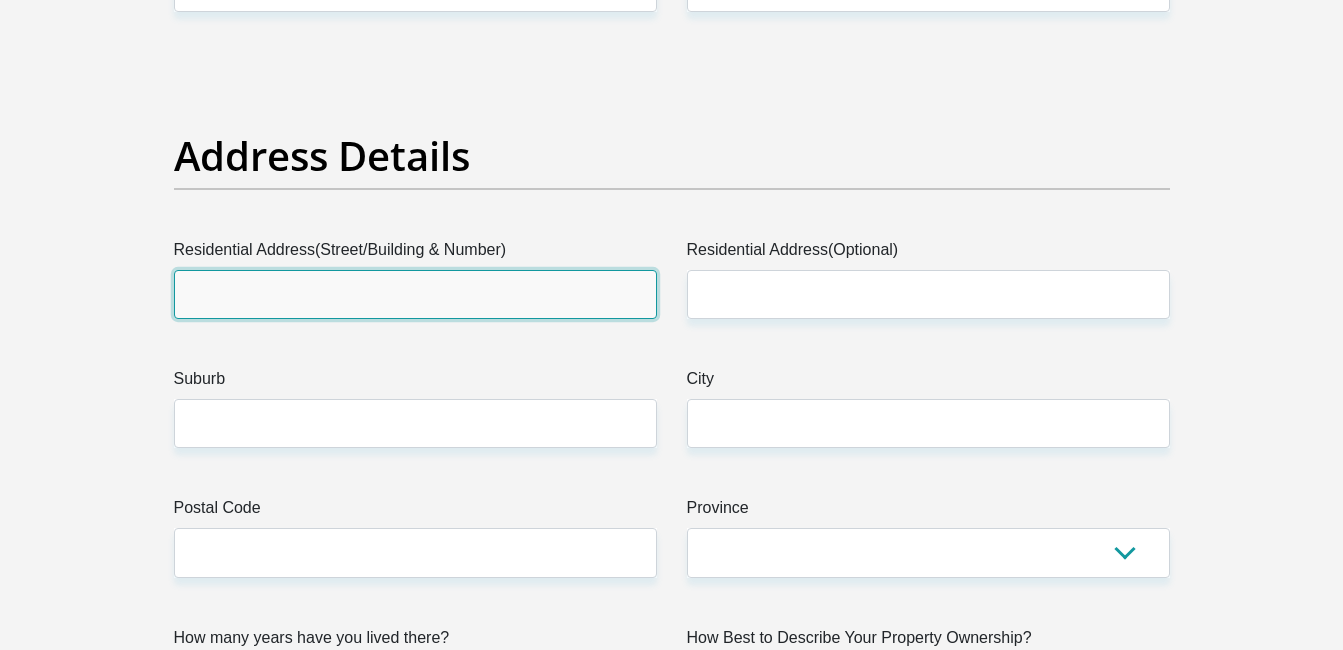 click on "Residential Address(Street/Building & Number)" at bounding box center [415, 294] 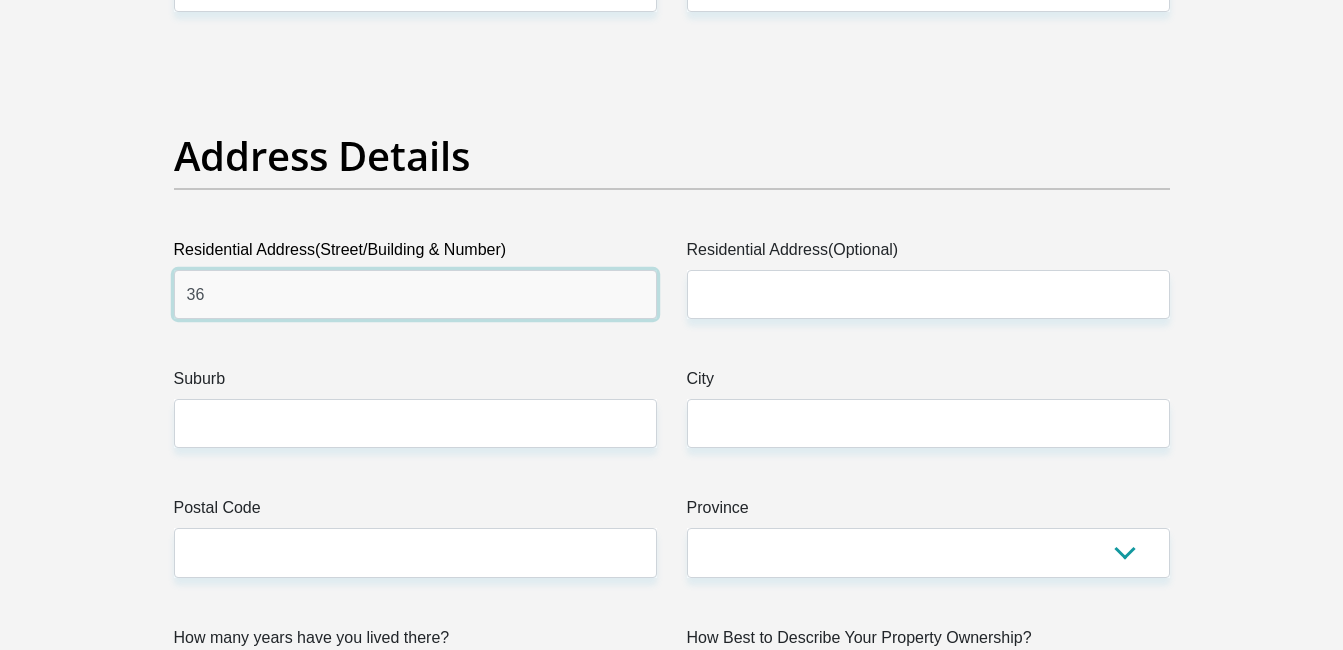 type on "[NUMBER] [STREET]" 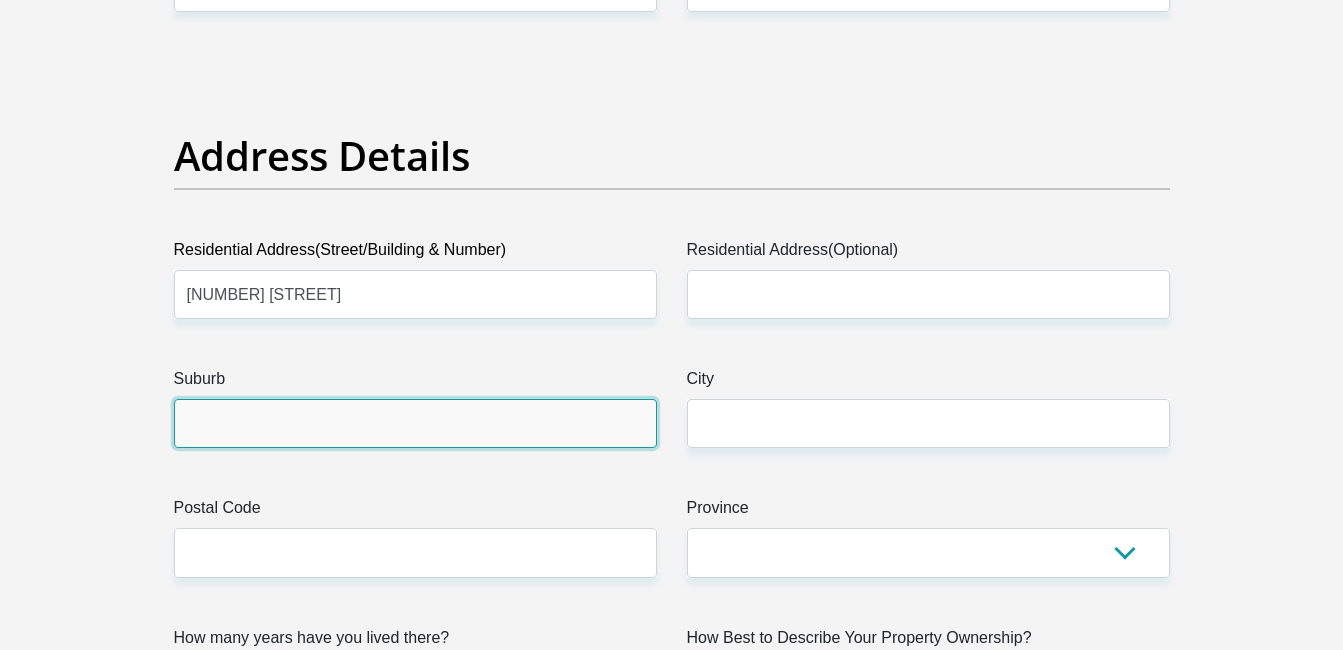 click on "Suburb" at bounding box center (415, 423) 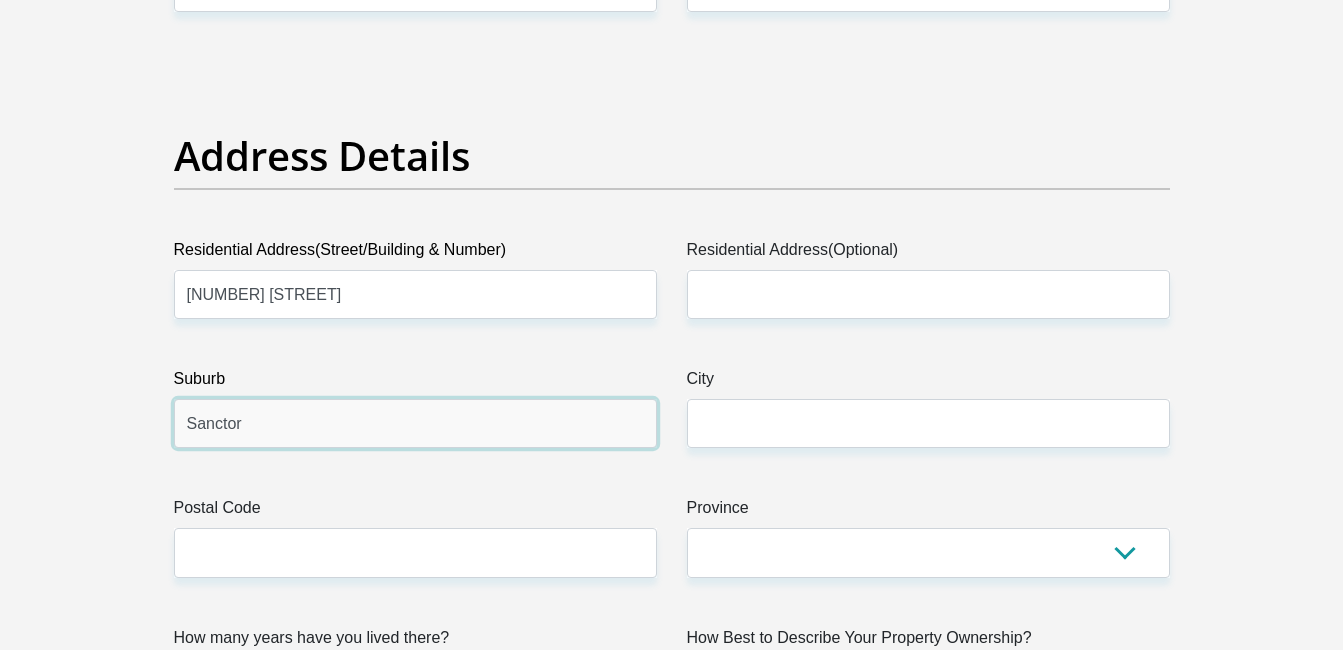 type on "Sanctor" 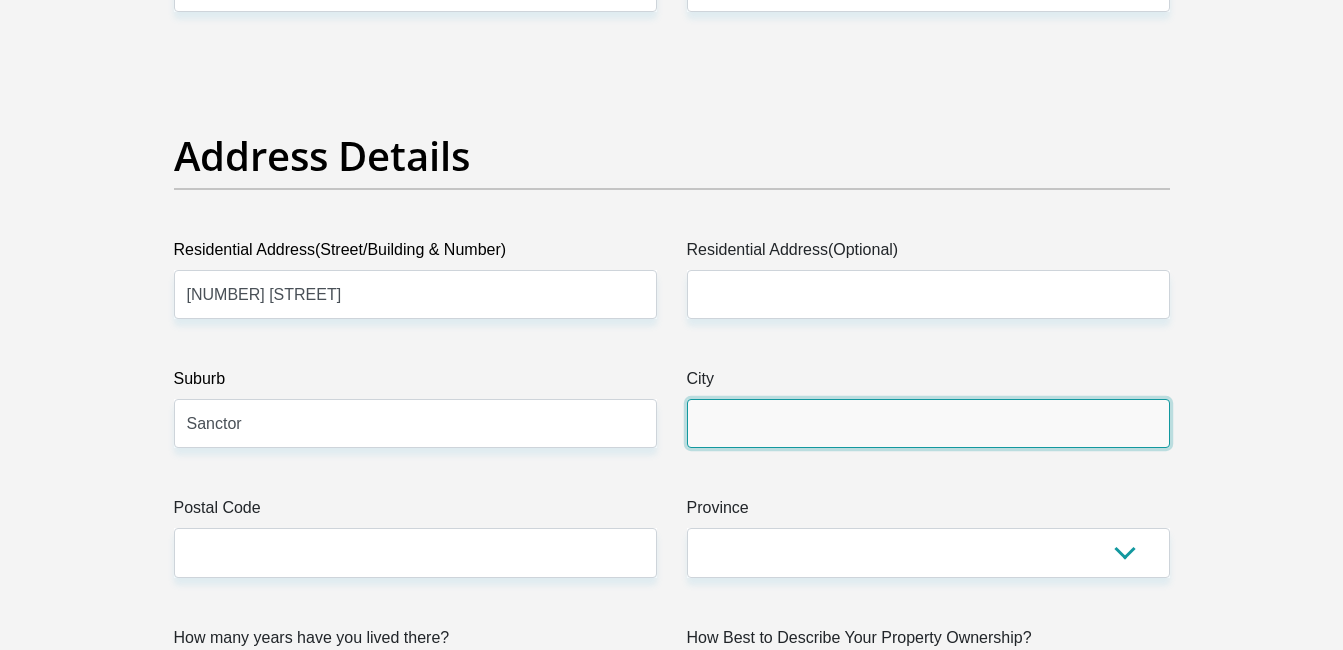 click on "City" at bounding box center [928, 423] 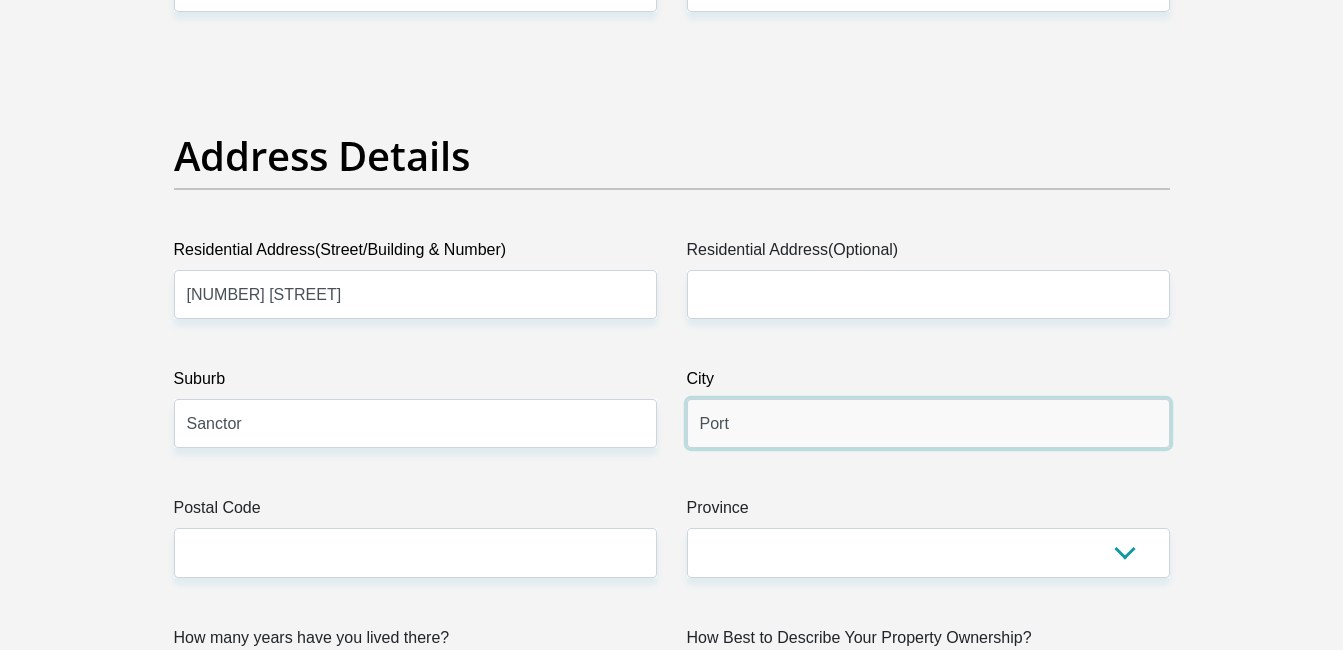 type on "[CITY]" 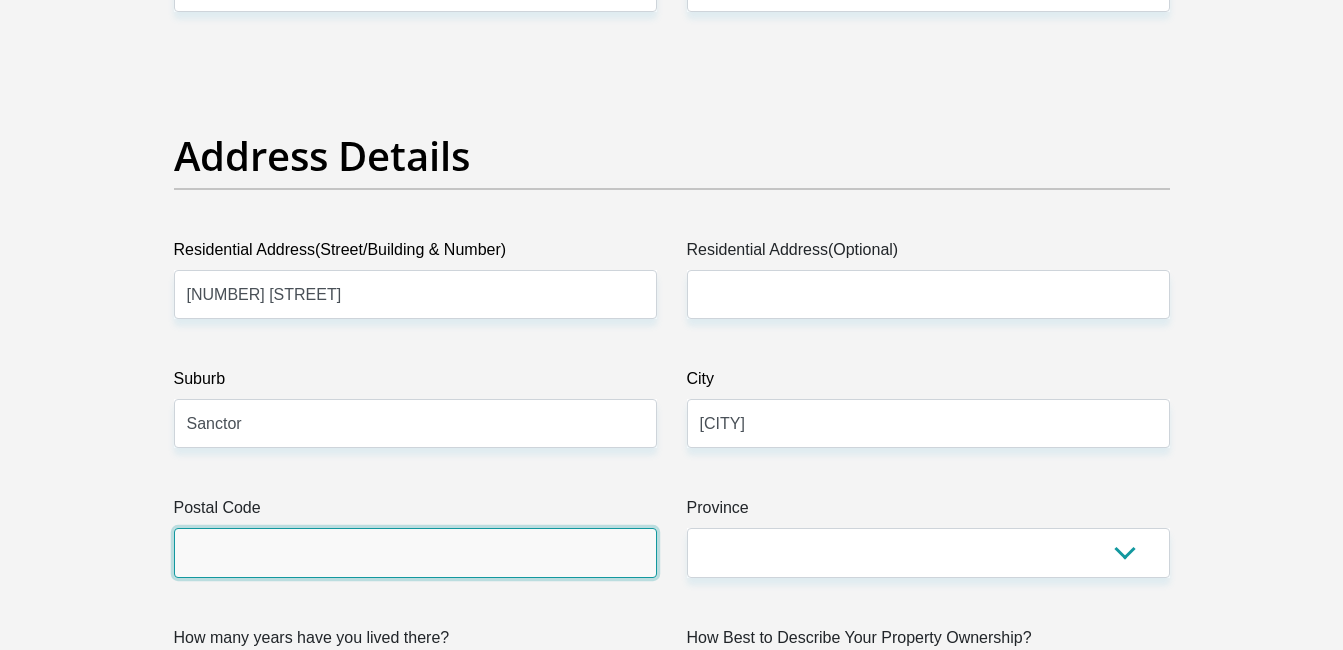 click on "Postal Code" at bounding box center [415, 552] 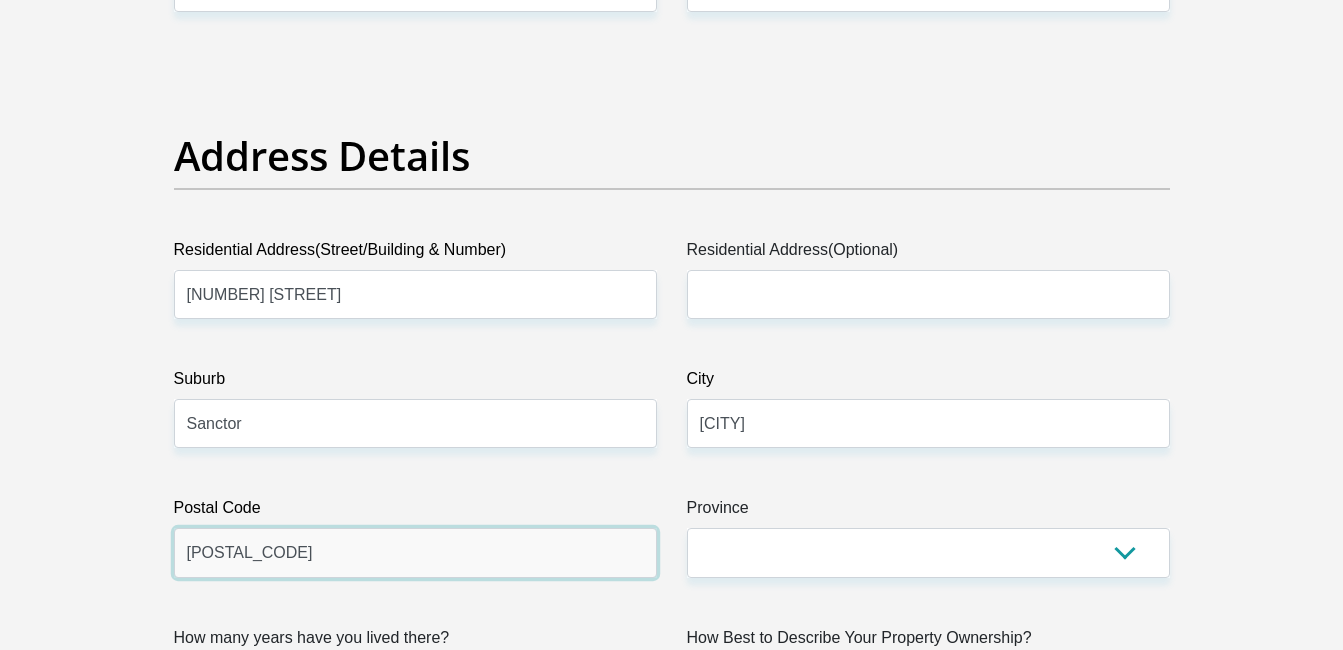 type on "[POSTAL_CODE]" 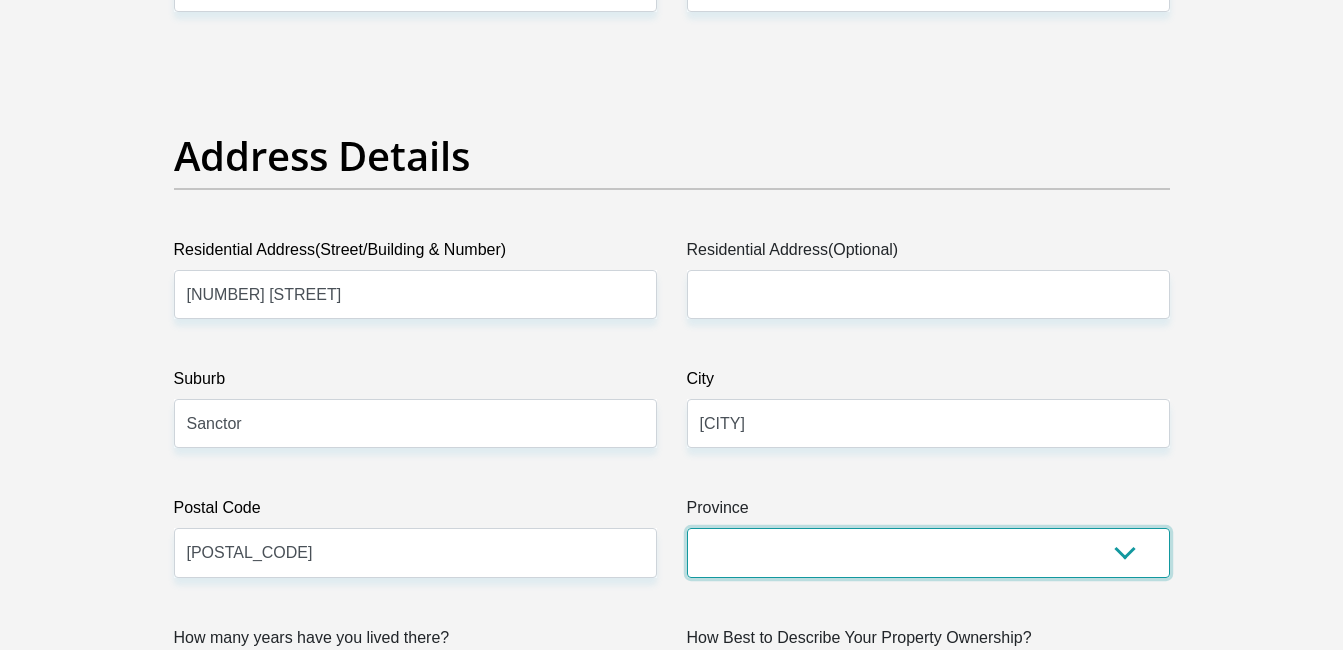 click on "Eastern Cape
Free State
Gauteng
KwaZulu-Natal
Limpopo
Mpumalanga
Northern Cape
North West
Western Cape" at bounding box center (928, 552) 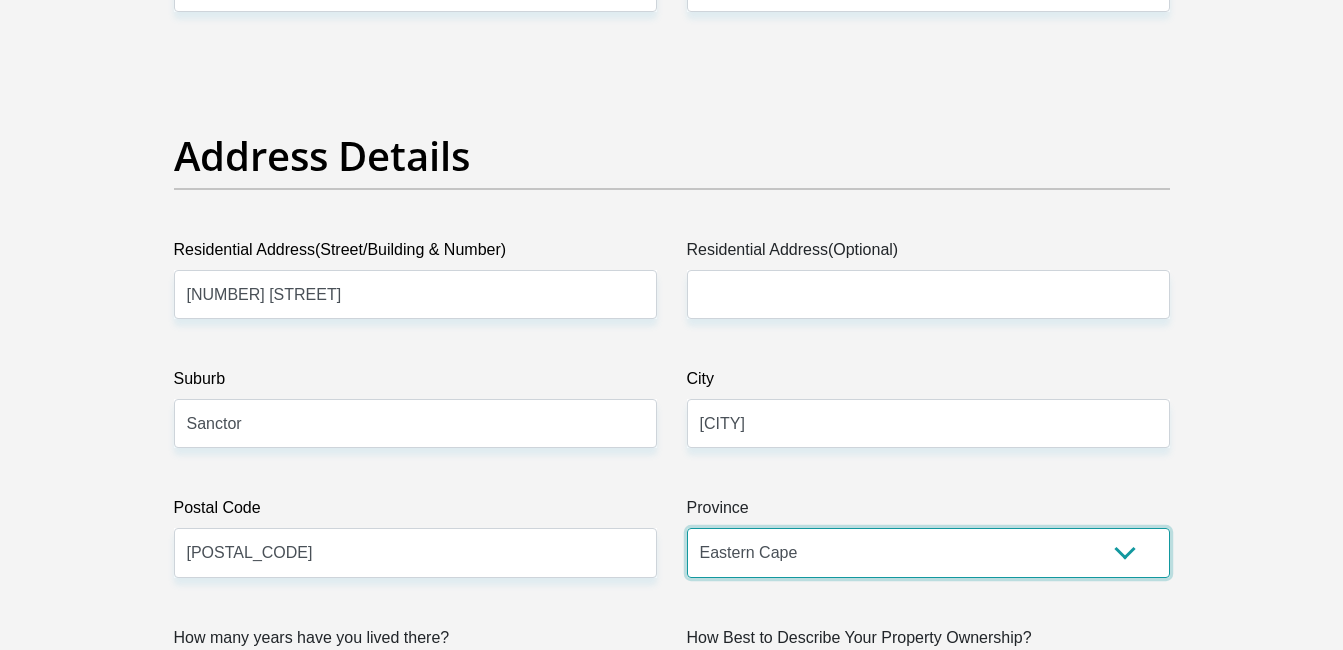 click on "Eastern Cape
Free State
Gauteng
KwaZulu-Natal
Limpopo
Mpumalanga
Northern Cape
North West
Western Cape" at bounding box center (928, 552) 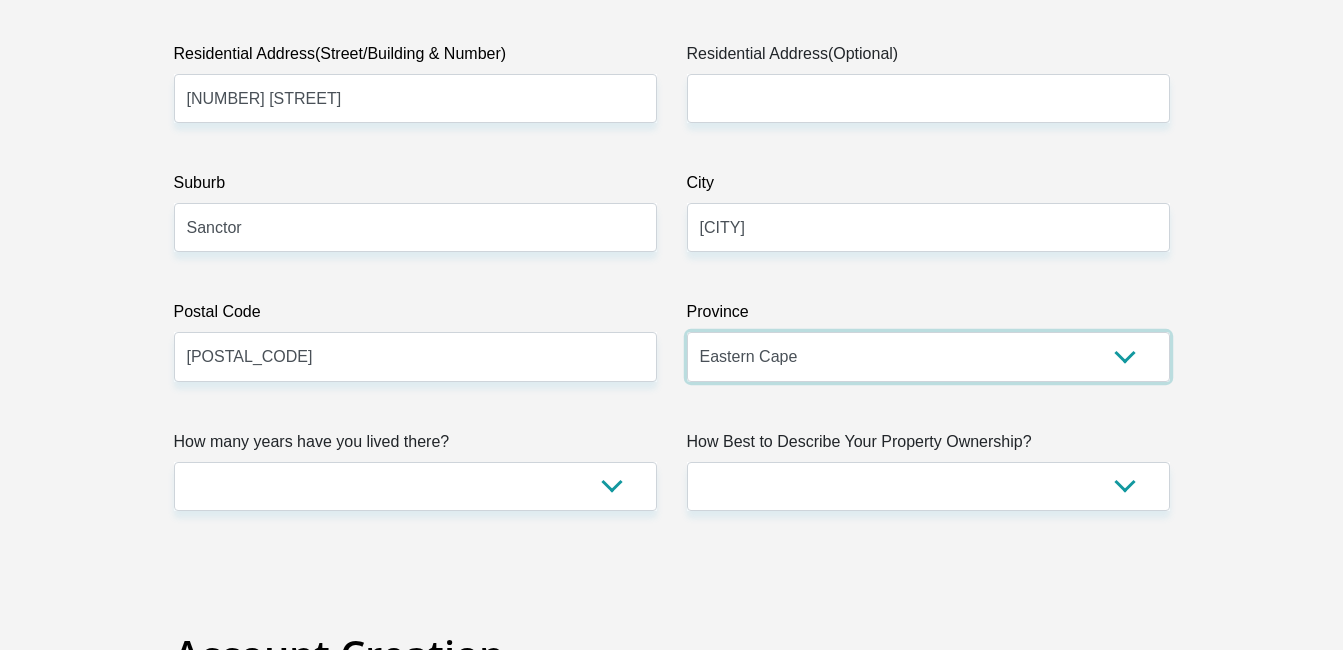 scroll, scrollTop: 1100, scrollLeft: 0, axis: vertical 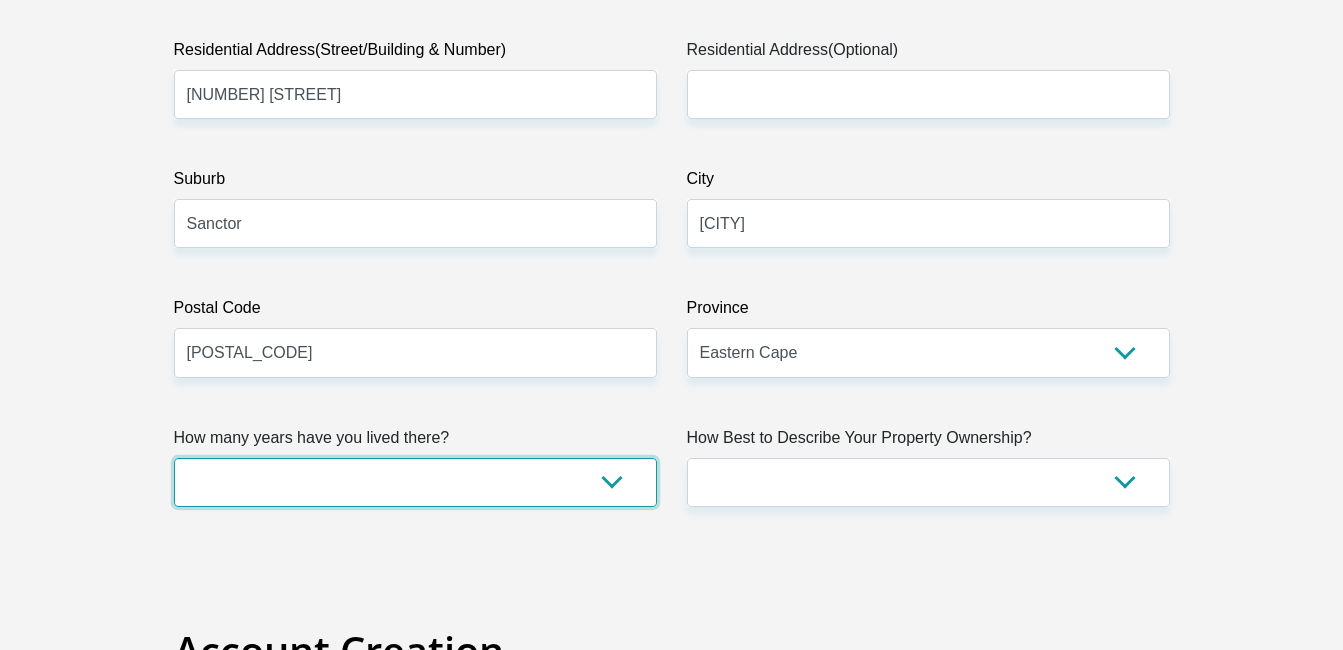 click on "less than 1 year
1-3 years
3-5 years
5+ years" at bounding box center [415, 482] 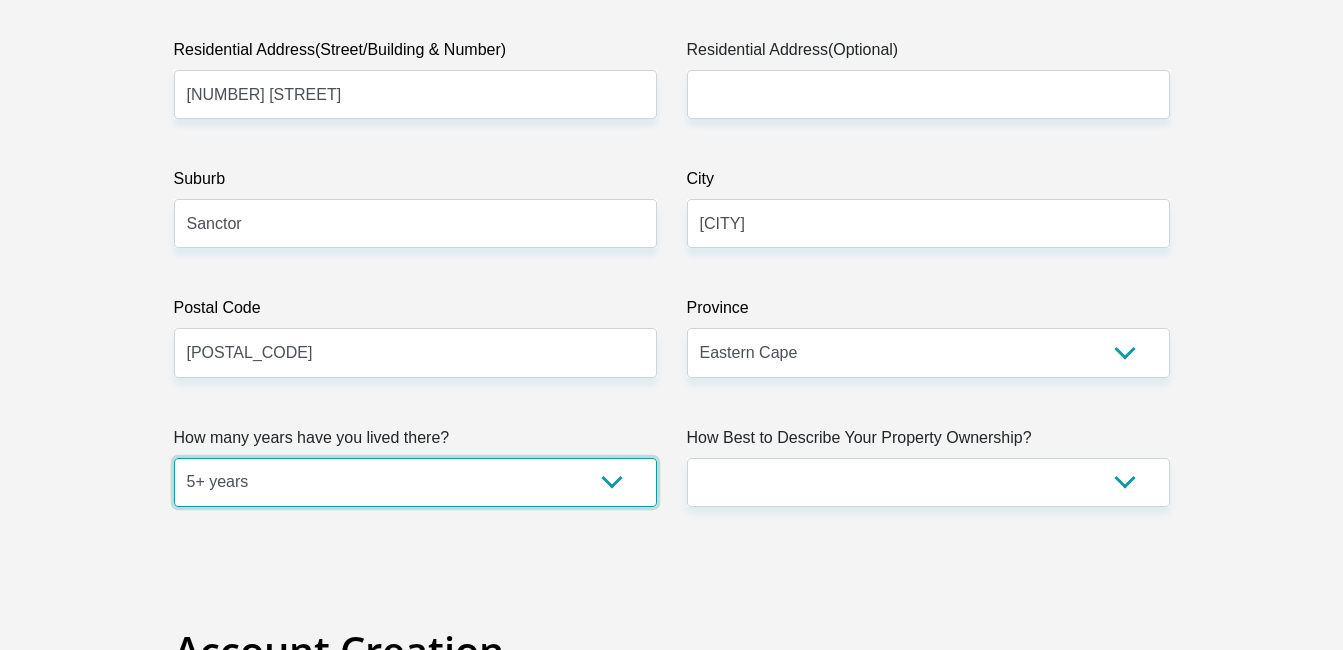 click on "less than 1 year
1-3 years
3-5 years
5+ years" at bounding box center [415, 482] 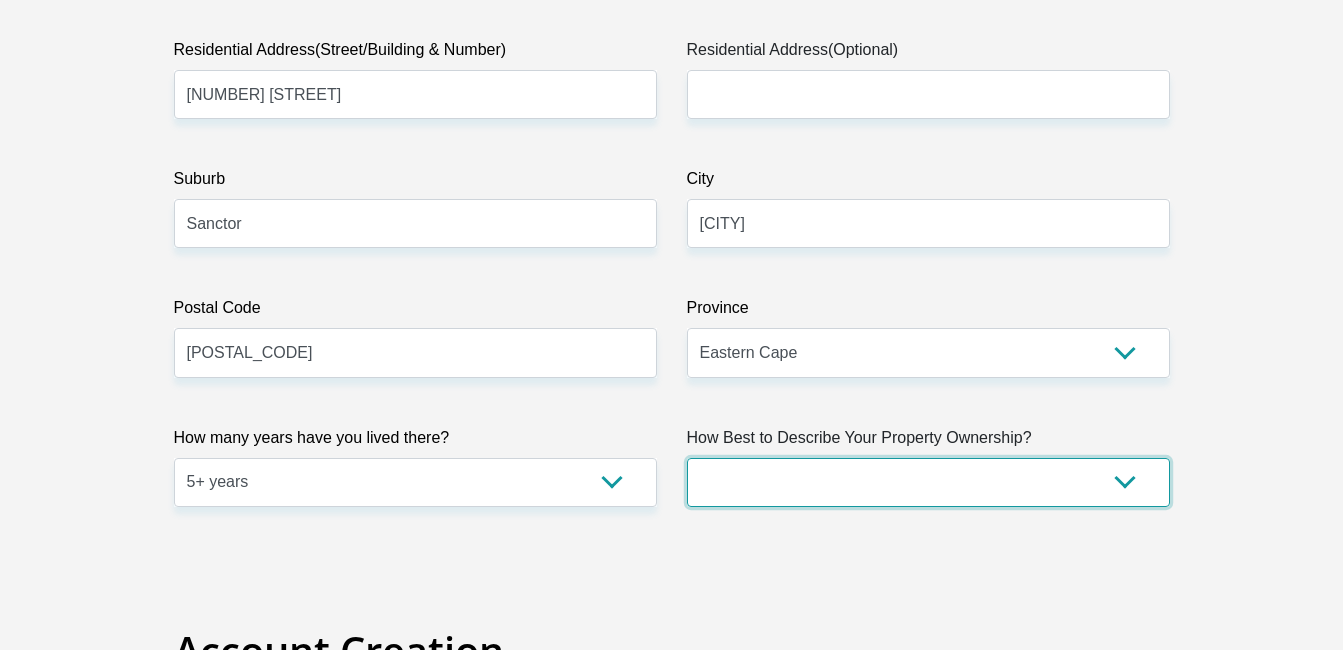 click on "Owned
Rented
Family Owned
Company Dwelling" at bounding box center (928, 482) 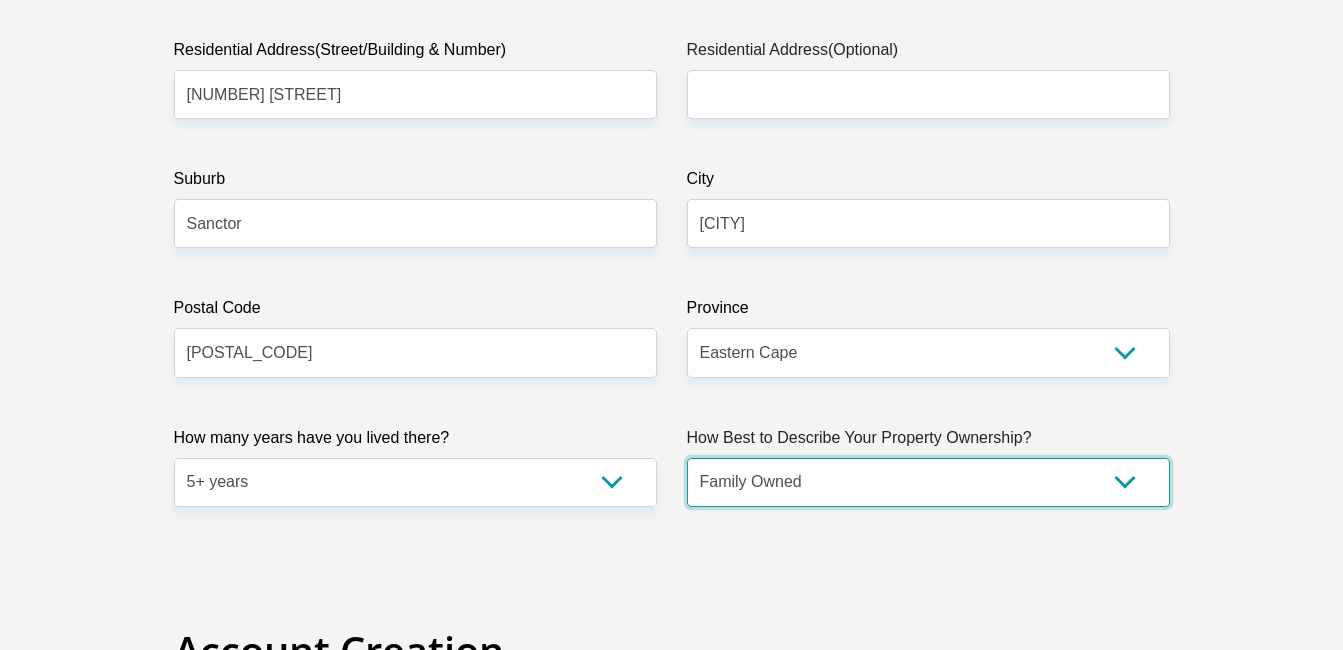 click on "Owned
Rented
Family Owned
Company Dwelling" at bounding box center [928, 482] 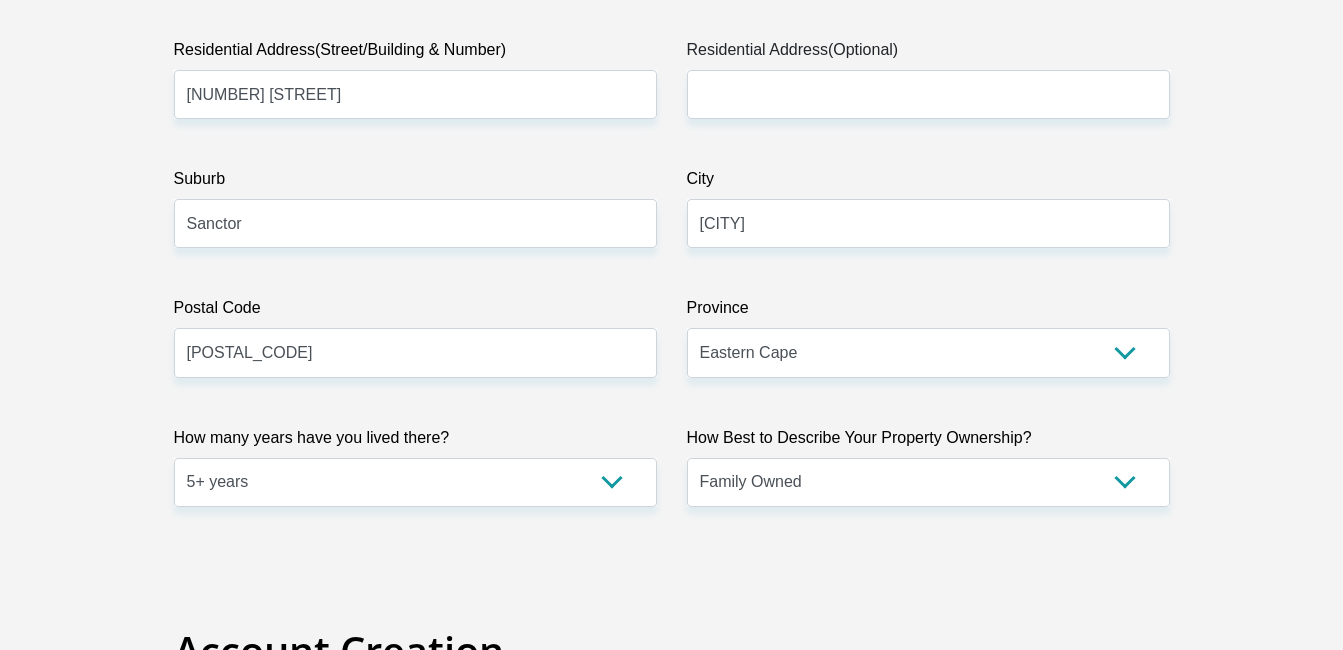 click on "Title
Mr
Ms
Mrs
Dr
Other
First Name
[FIRST]
Surname
[LAST]
ID Number
[ID_NUMBER]
Please input valid ID number
Race
Black
Coloured
Indian
White
Other
Contact Number
[PHONE]
Please input valid contact number
Nationality
South Africa
Afghanistan
Aland Islands  Albania  Algeria" at bounding box center [672, 2467] 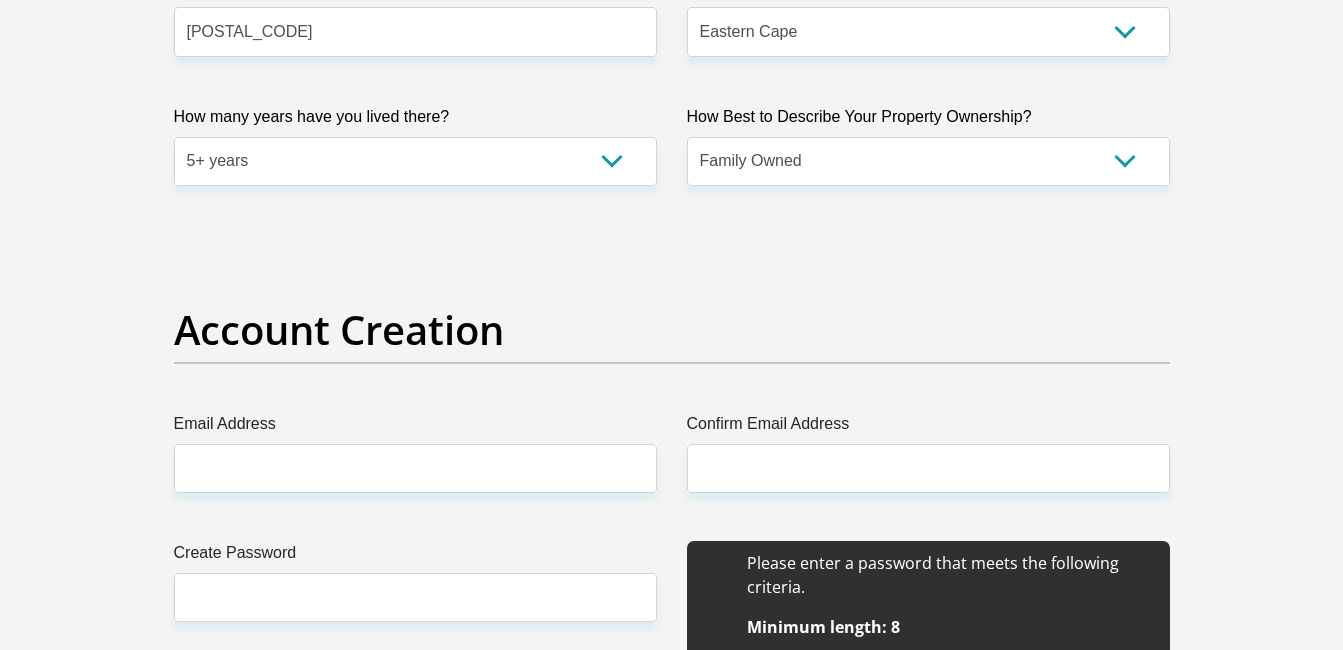 scroll, scrollTop: 1434, scrollLeft: 0, axis: vertical 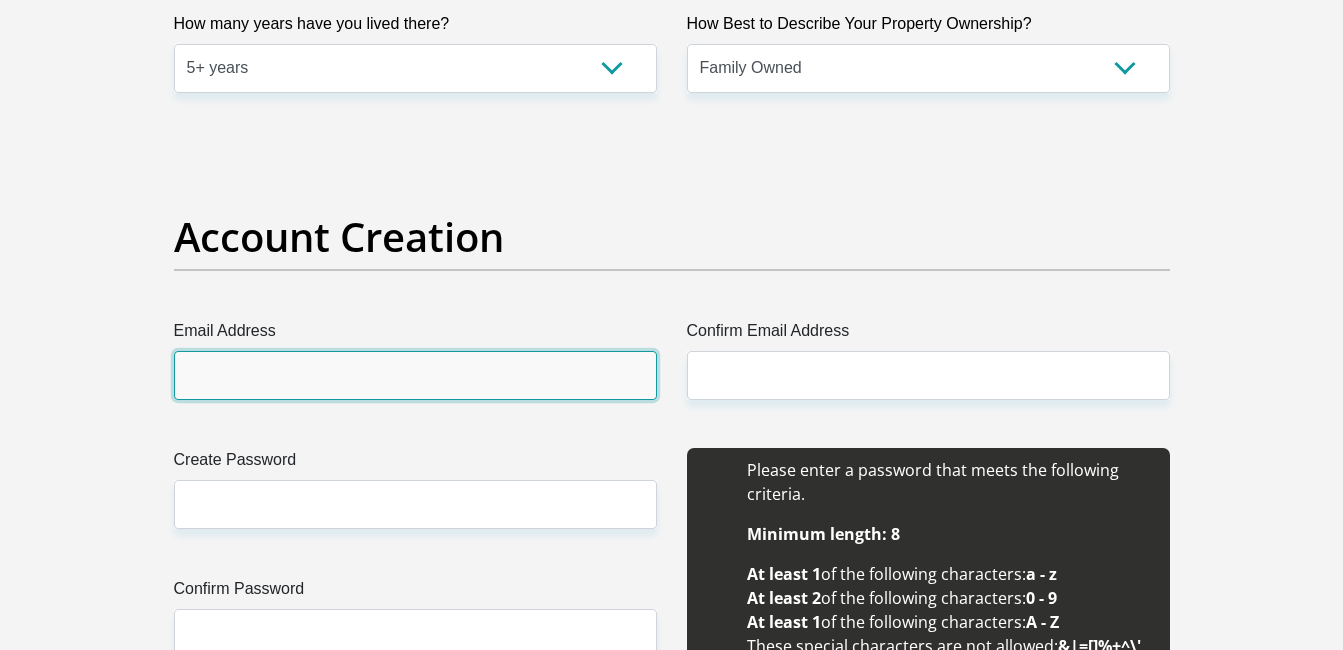 click on "Email Address" at bounding box center [415, 375] 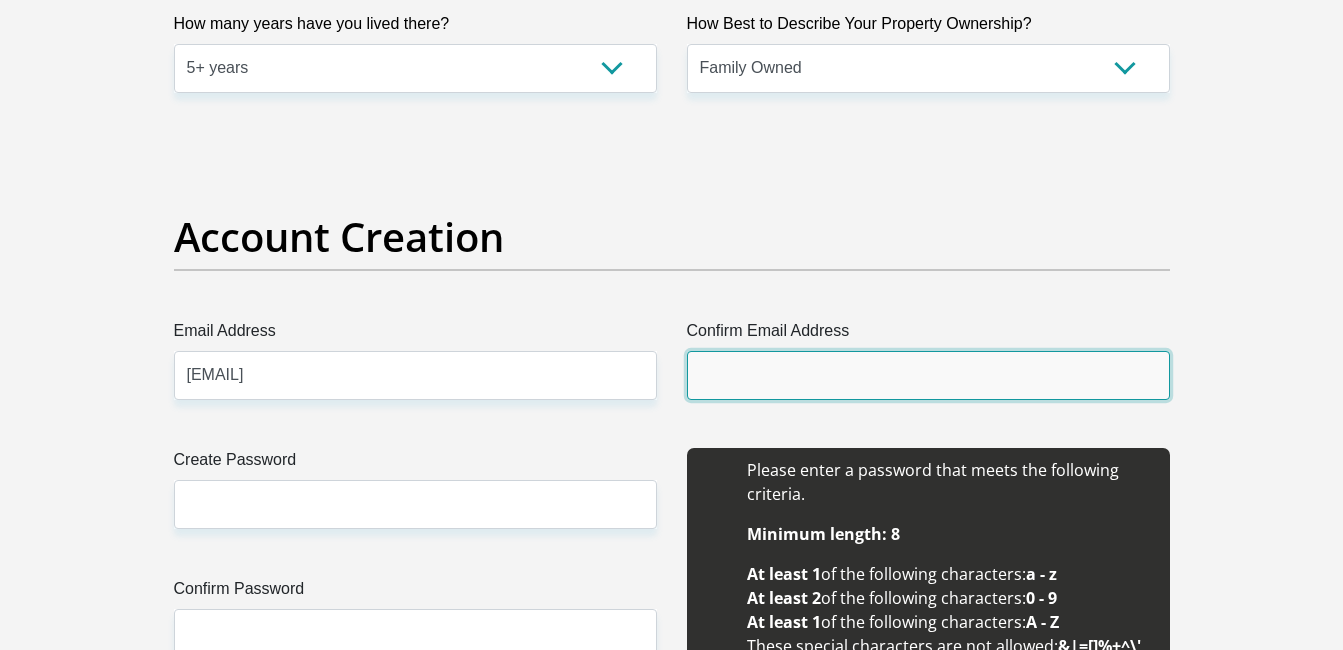 type on "[EMAIL]" 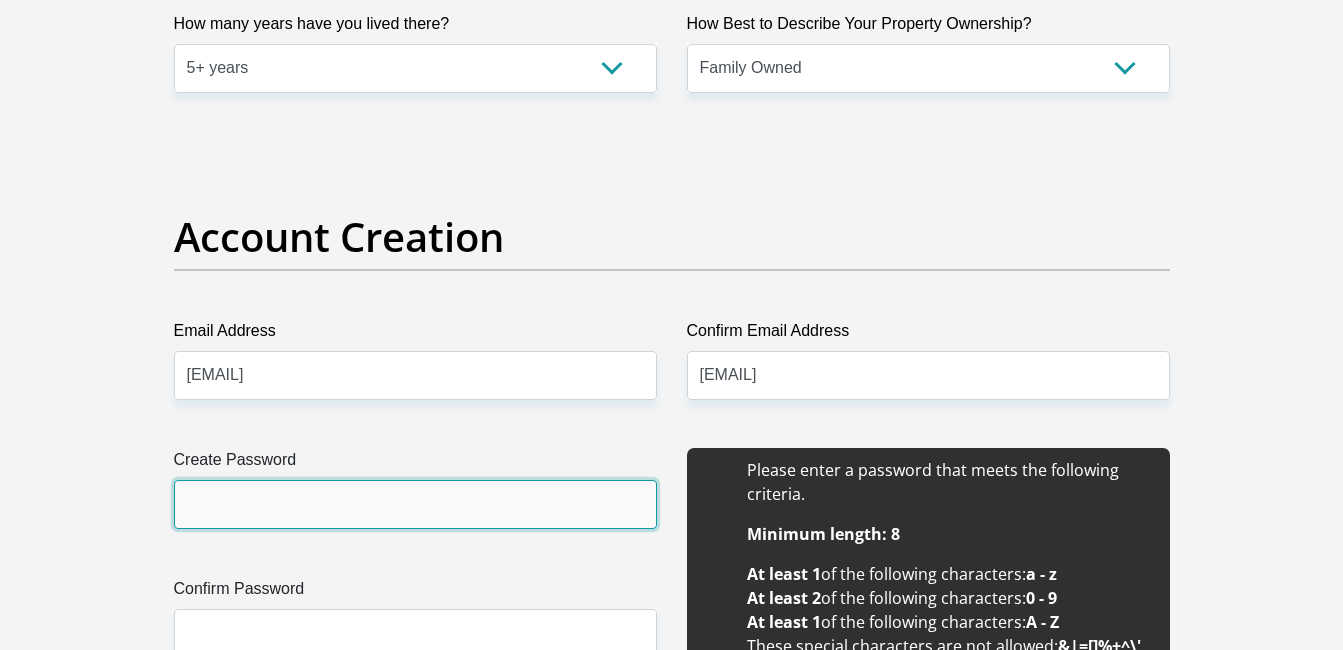 click on "Create Password" at bounding box center (415, 504) 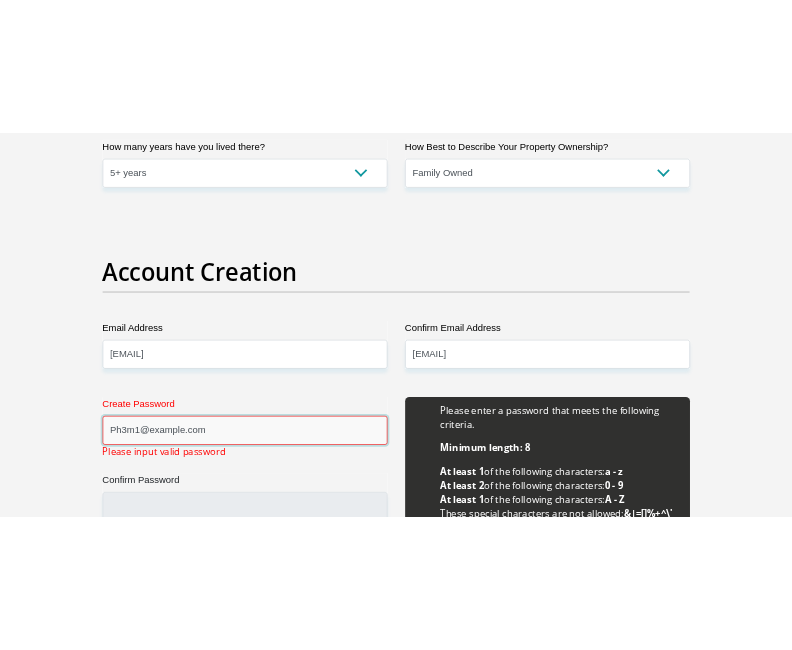 scroll, scrollTop: 1614, scrollLeft: 0, axis: vertical 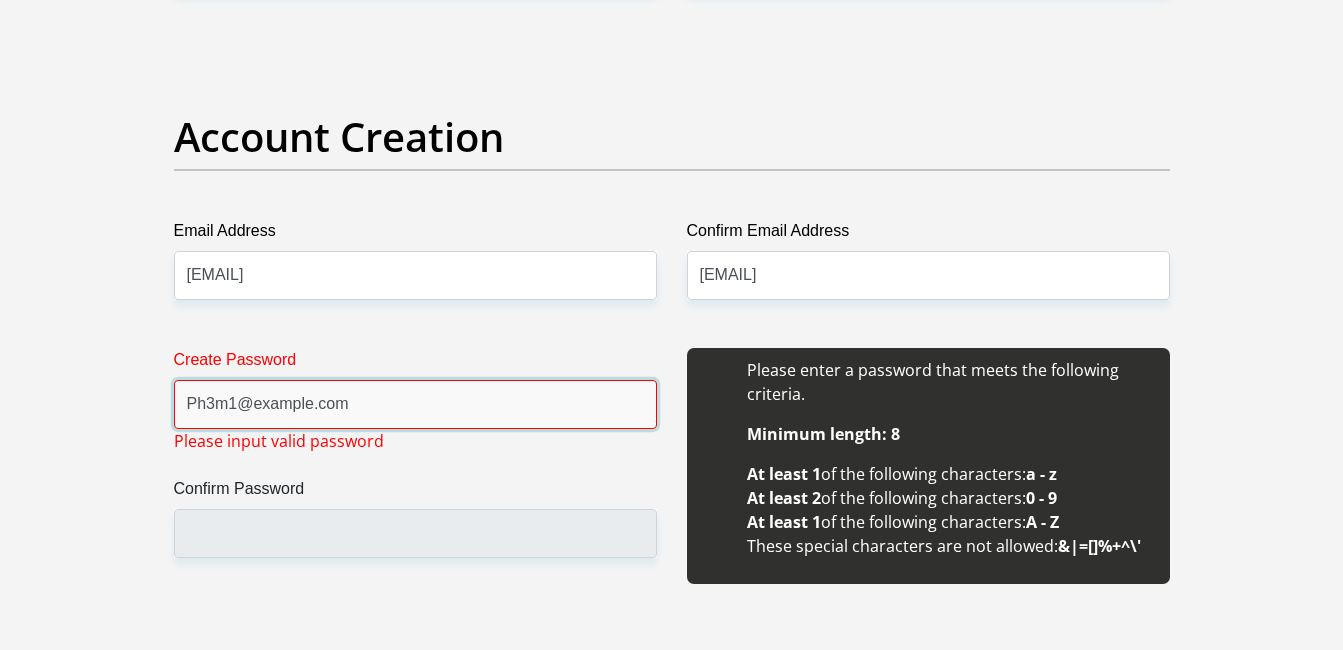 drag, startPoint x: 250, startPoint y: 404, endPoint x: 234, endPoint y: 404, distance: 16 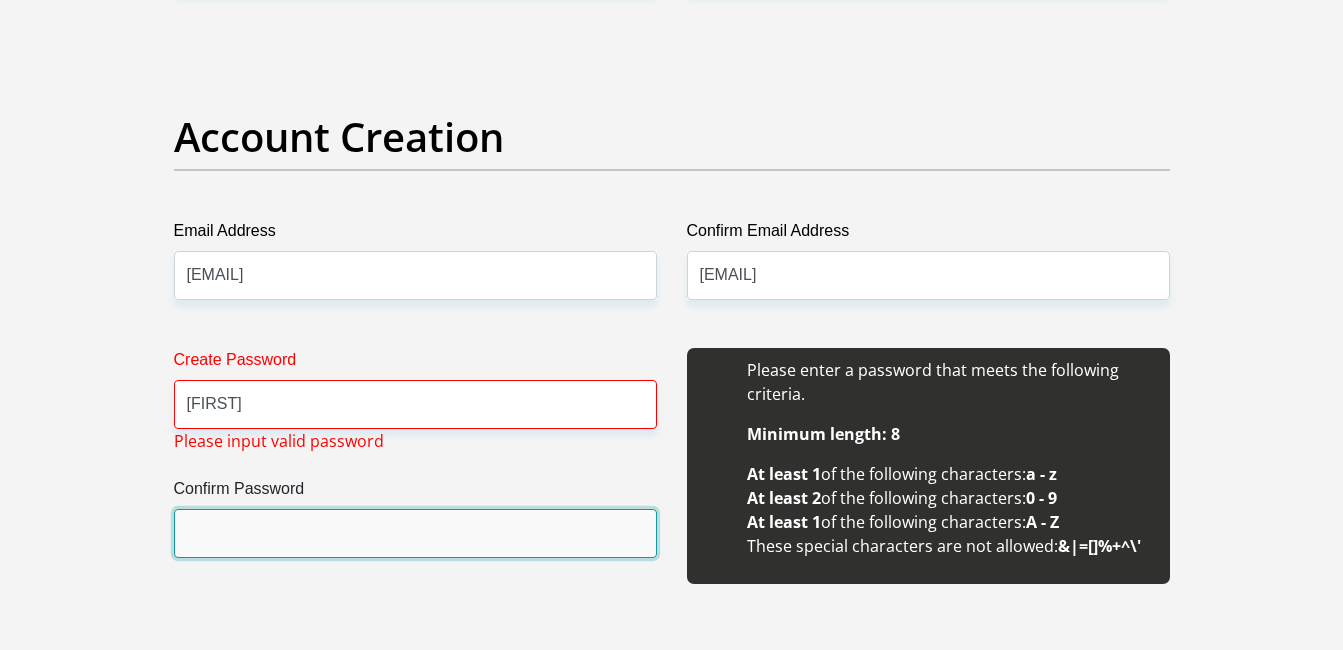 click on "Confirm Password" at bounding box center [415, 533] 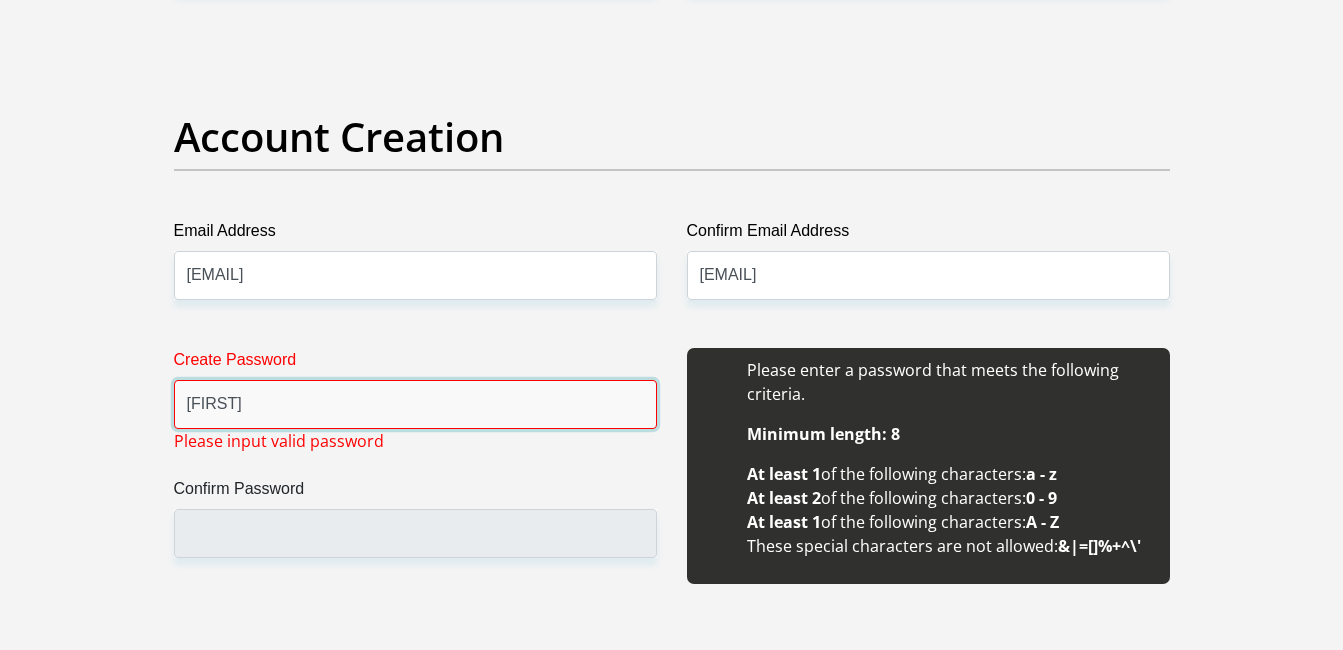 drag, startPoint x: 274, startPoint y: 405, endPoint x: 189, endPoint y: 407, distance: 85.02353 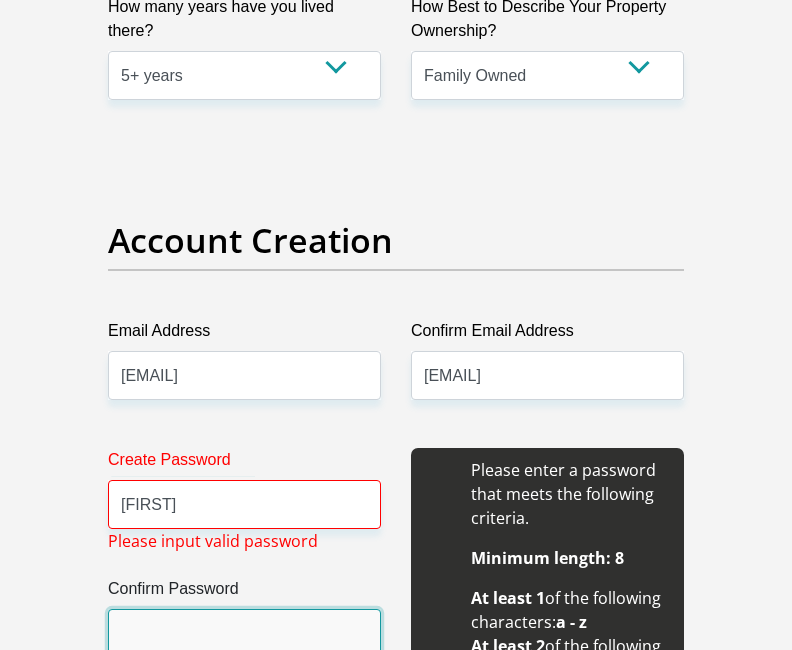 click on "Confirm Password" at bounding box center [244, 633] 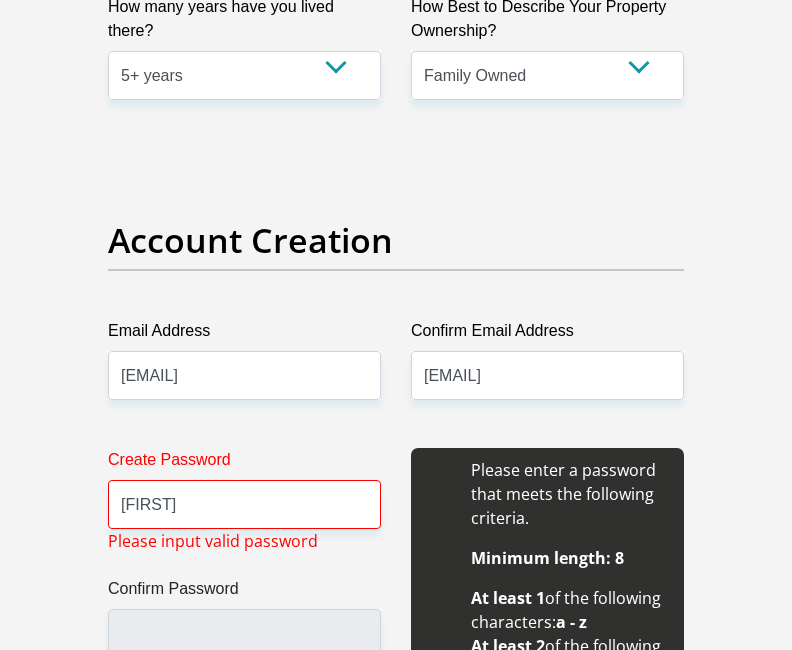 drag, startPoint x: 154, startPoint y: 631, endPoint x: 41, endPoint y: 482, distance: 187.00267 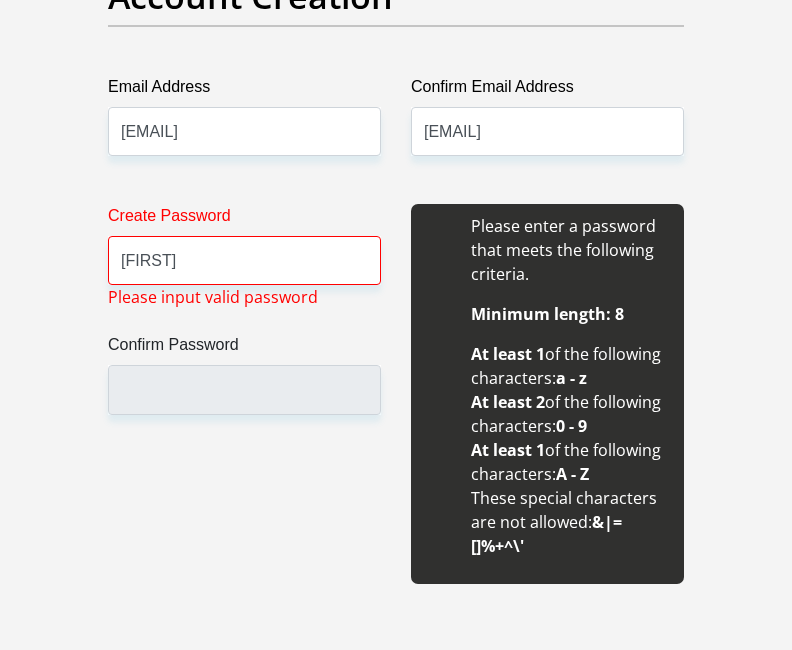 scroll, scrollTop: 1914, scrollLeft: 0, axis: vertical 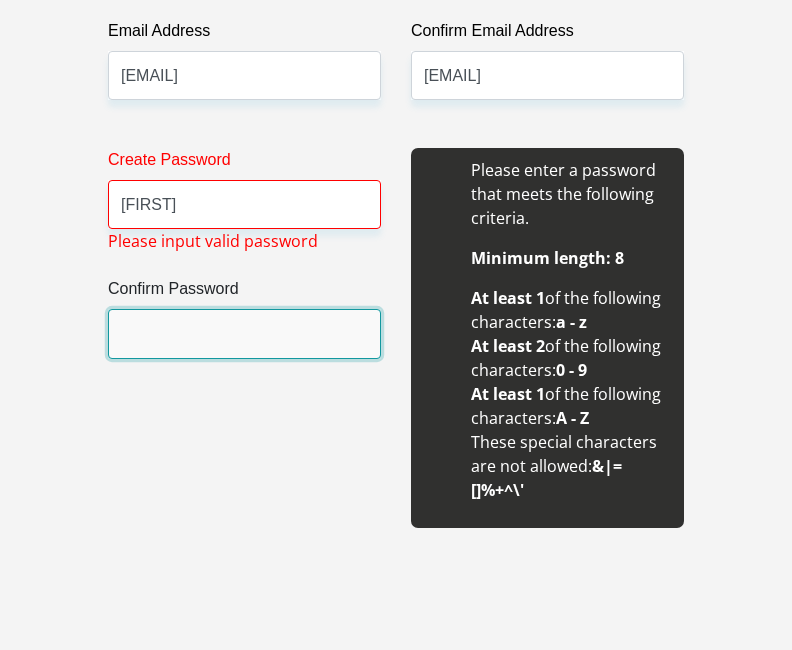 click on "Confirm Password" at bounding box center (244, 333) 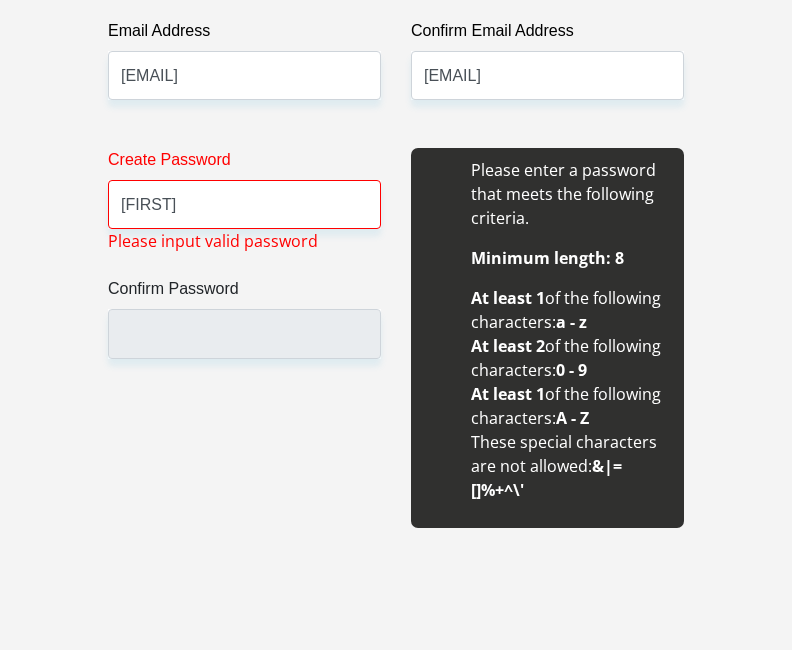 drag, startPoint x: 133, startPoint y: 336, endPoint x: 80, endPoint y: 349, distance: 54.571056 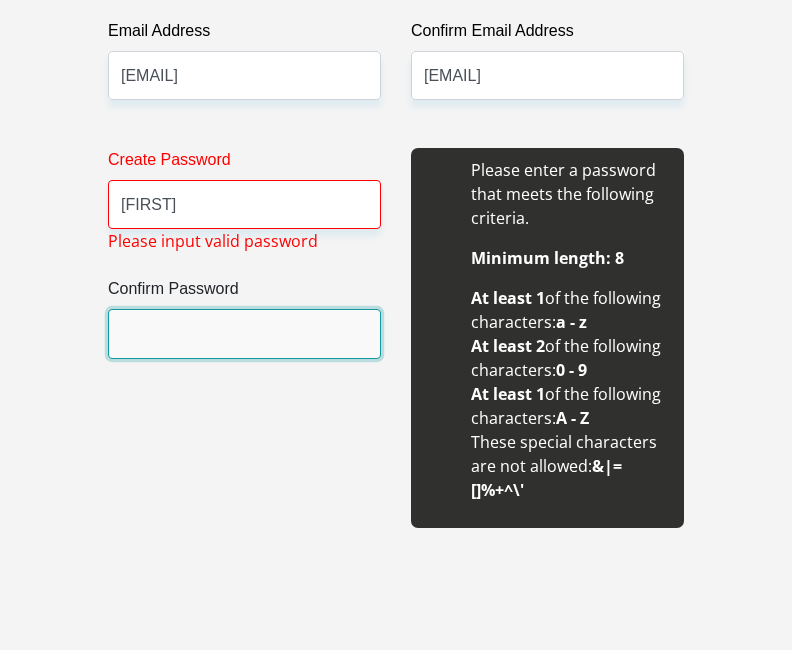 click on "Confirm Password" at bounding box center (244, 333) 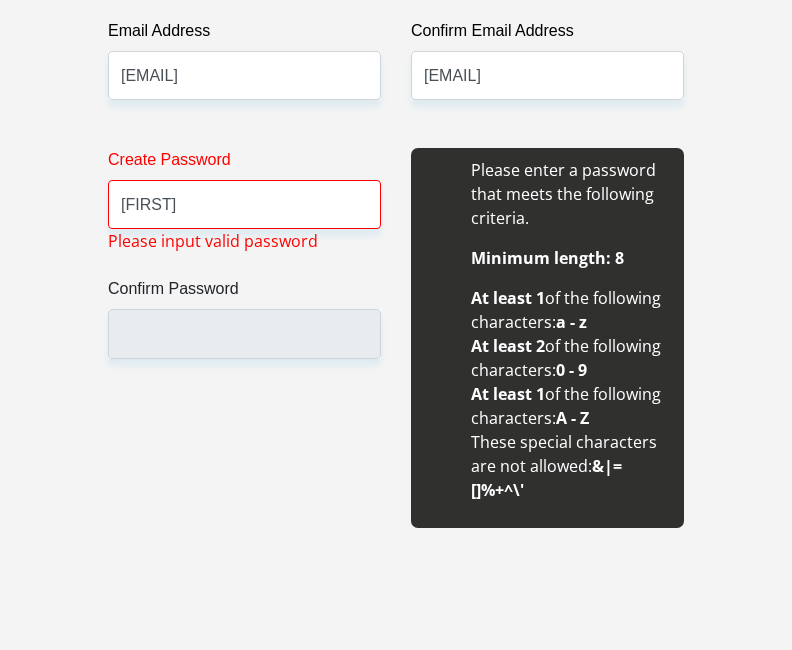 click on "Create Password
[PASSWORD]
Please input valid password
Confirm Password" at bounding box center [244, 338] 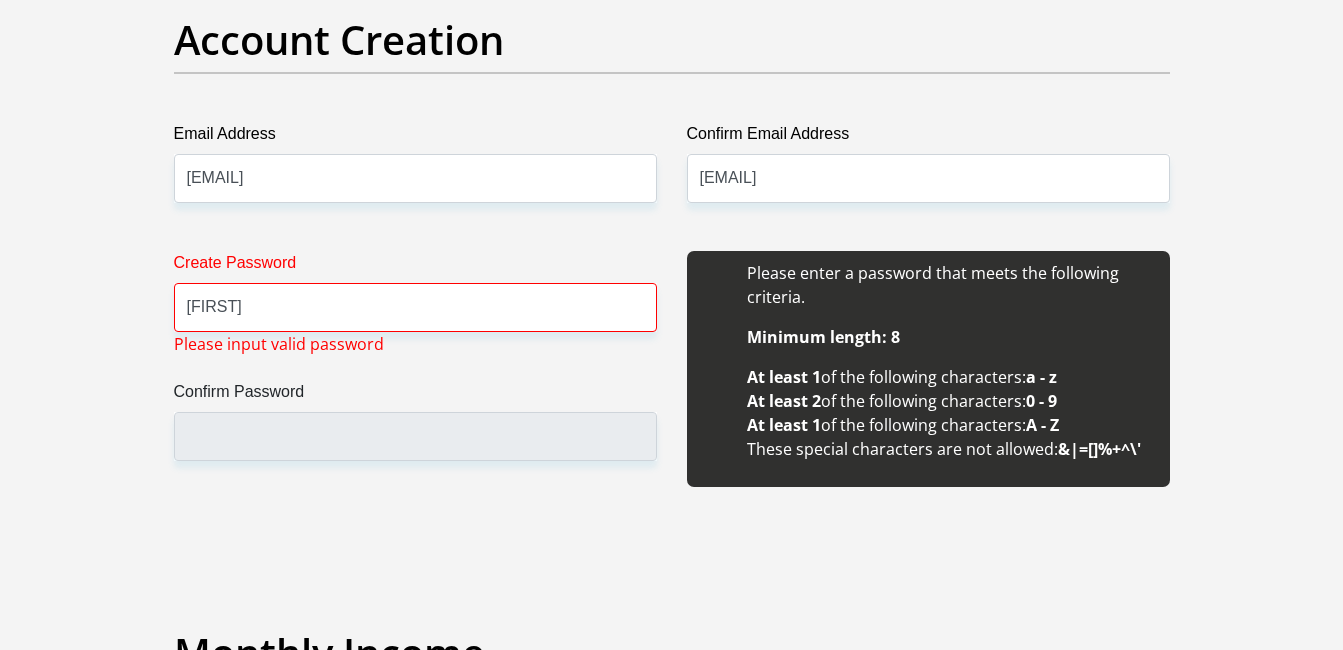 scroll, scrollTop: 1700, scrollLeft: 0, axis: vertical 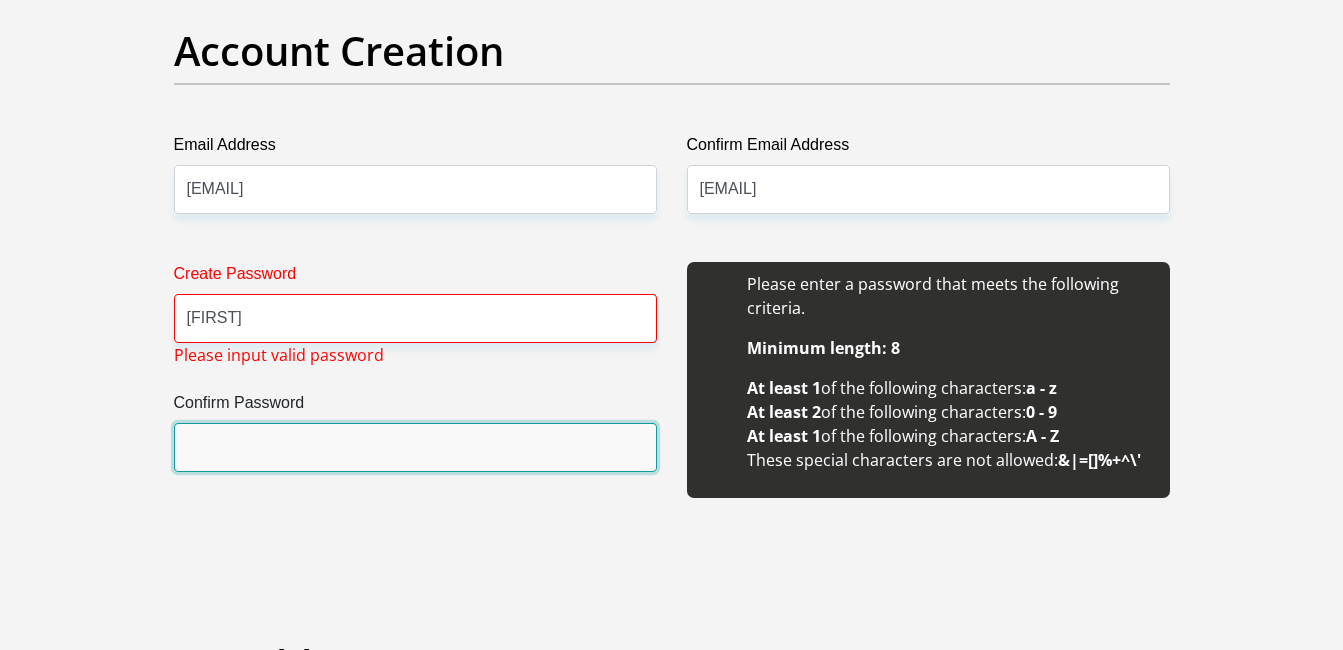 click on "Confirm Password" at bounding box center (415, 447) 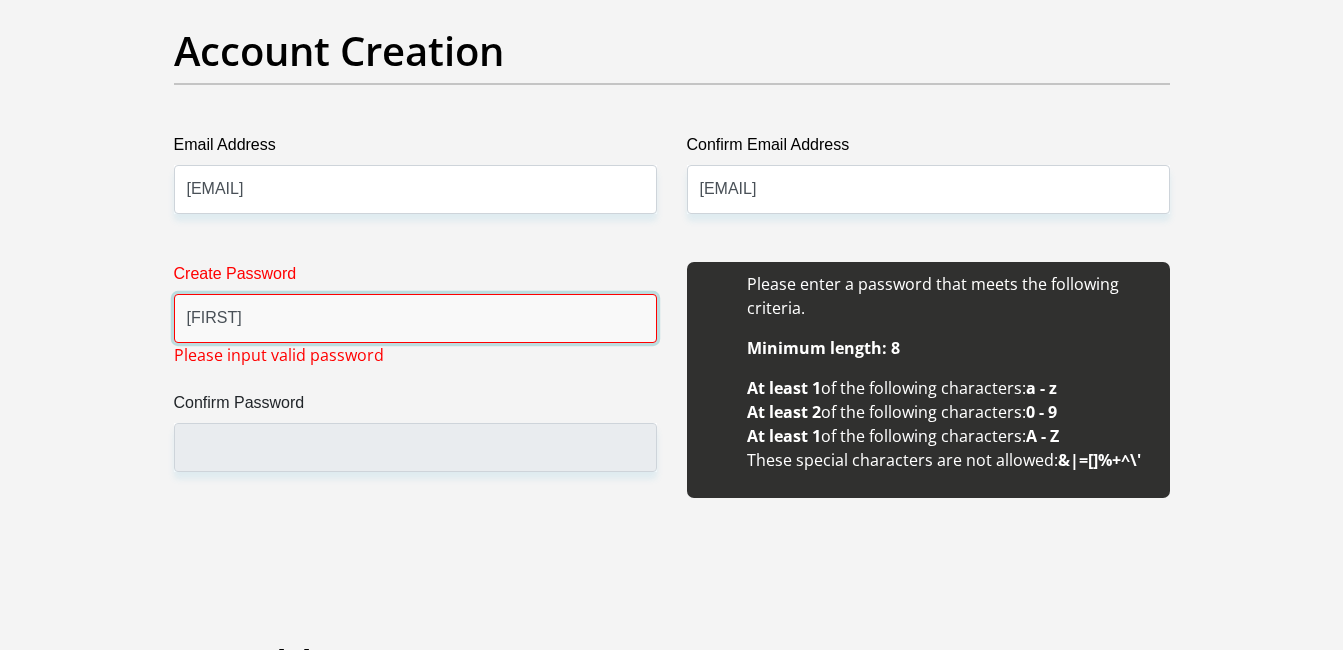 click on "[FIRST]" at bounding box center (415, 318) 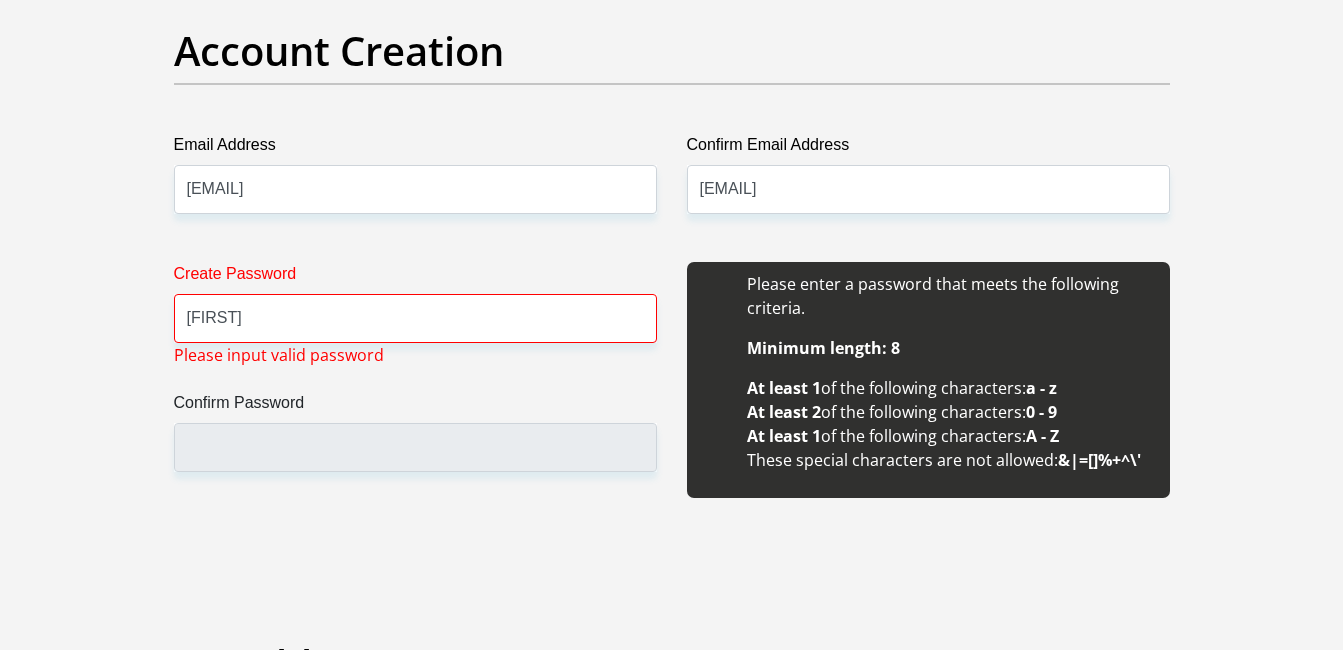 click on "Create Password
[PASSWORD]
Please input valid password
Confirm Password" at bounding box center (415, 391) 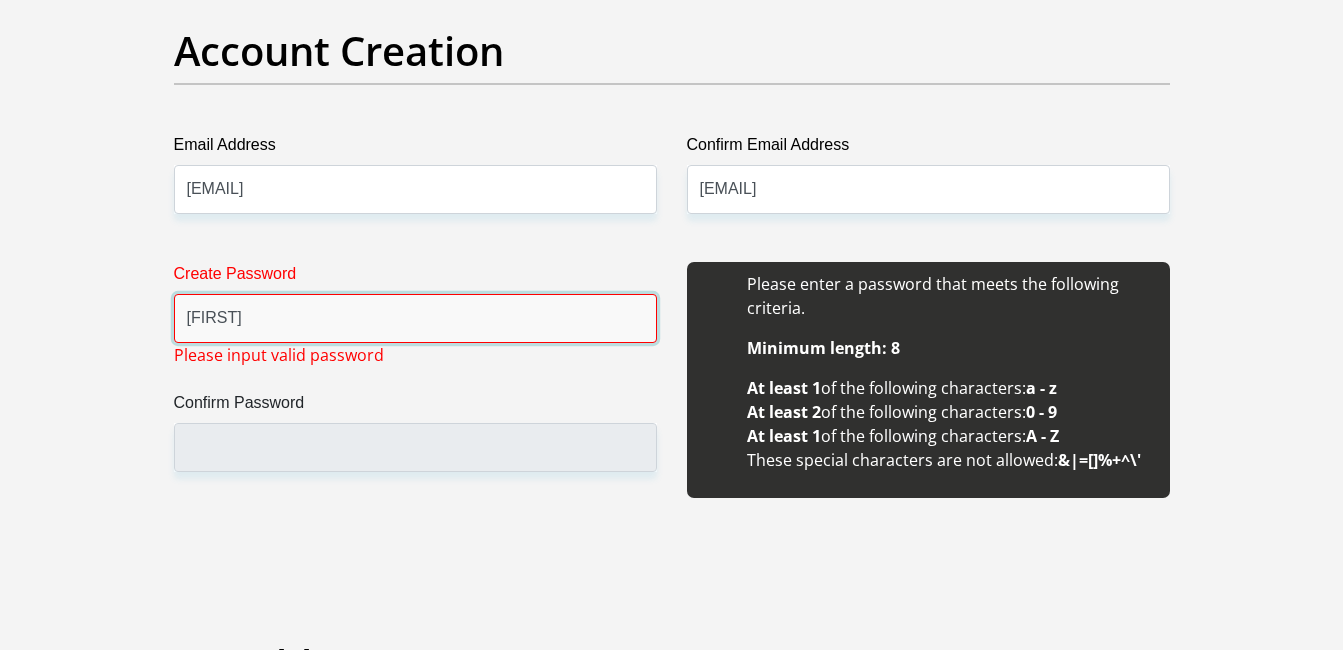 click on "[FIRST]" at bounding box center (415, 318) 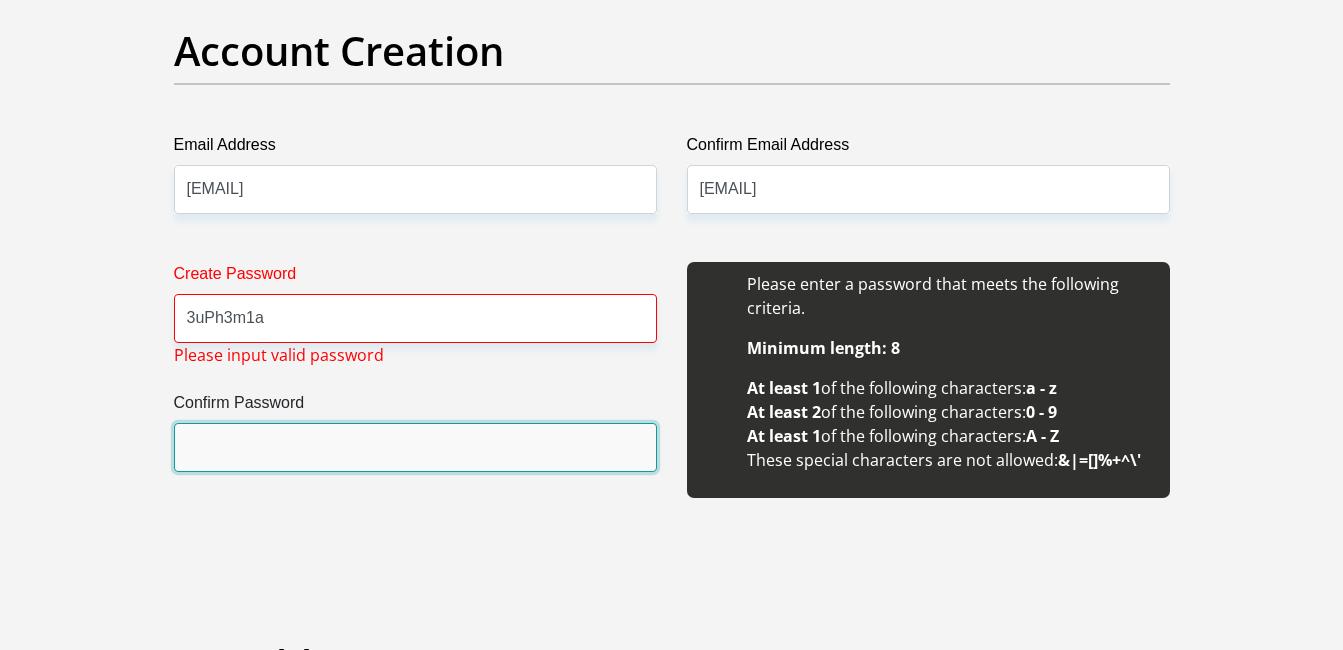 click on "Confirm Password" at bounding box center (415, 447) 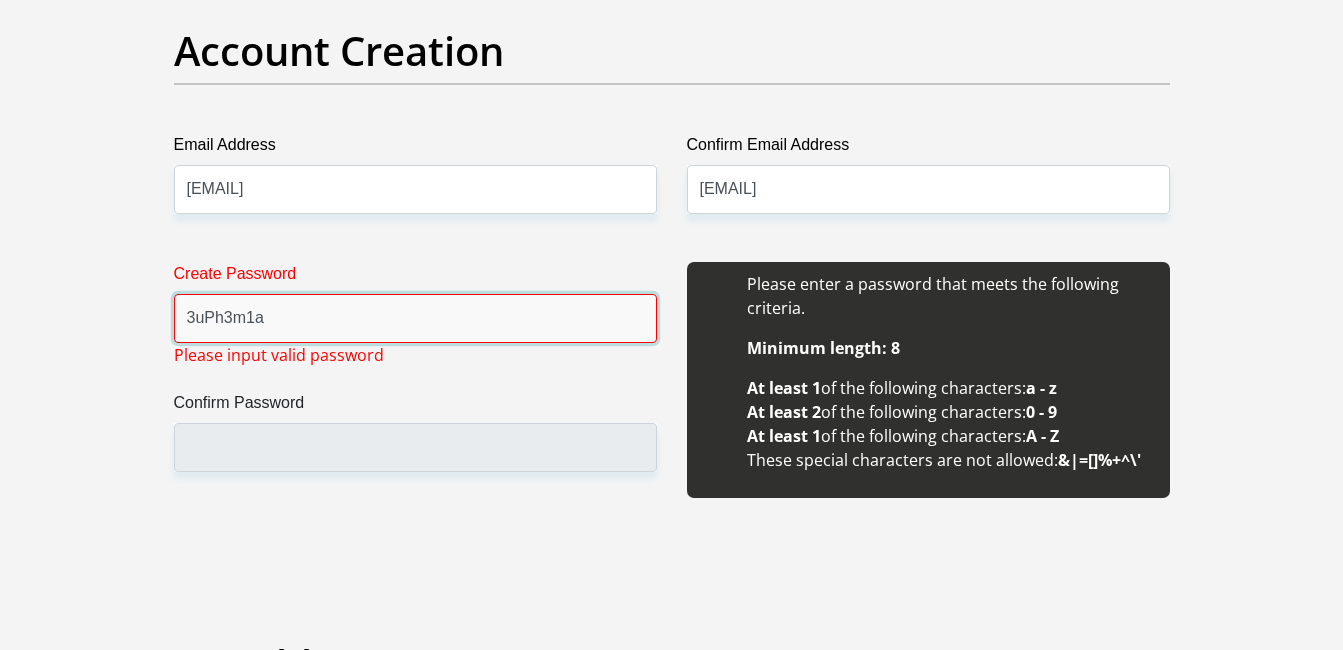 click on "3uPh3m1a" at bounding box center (415, 318) 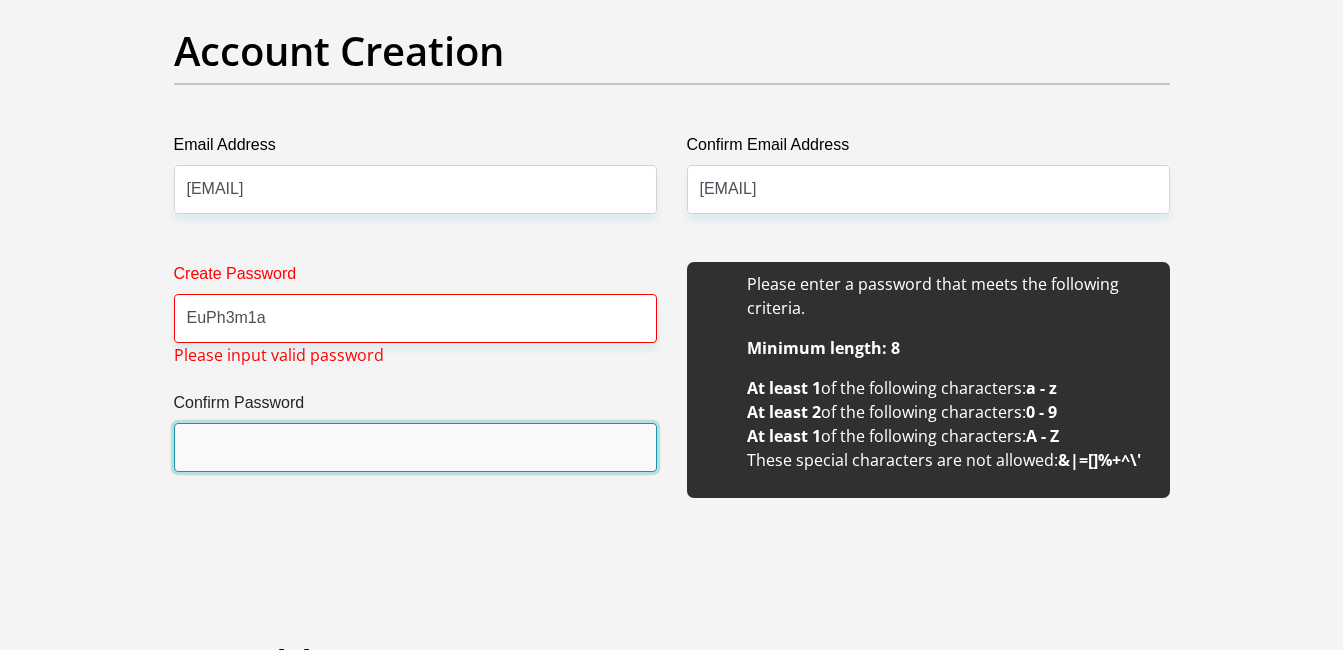 click on "Confirm Password" at bounding box center [415, 447] 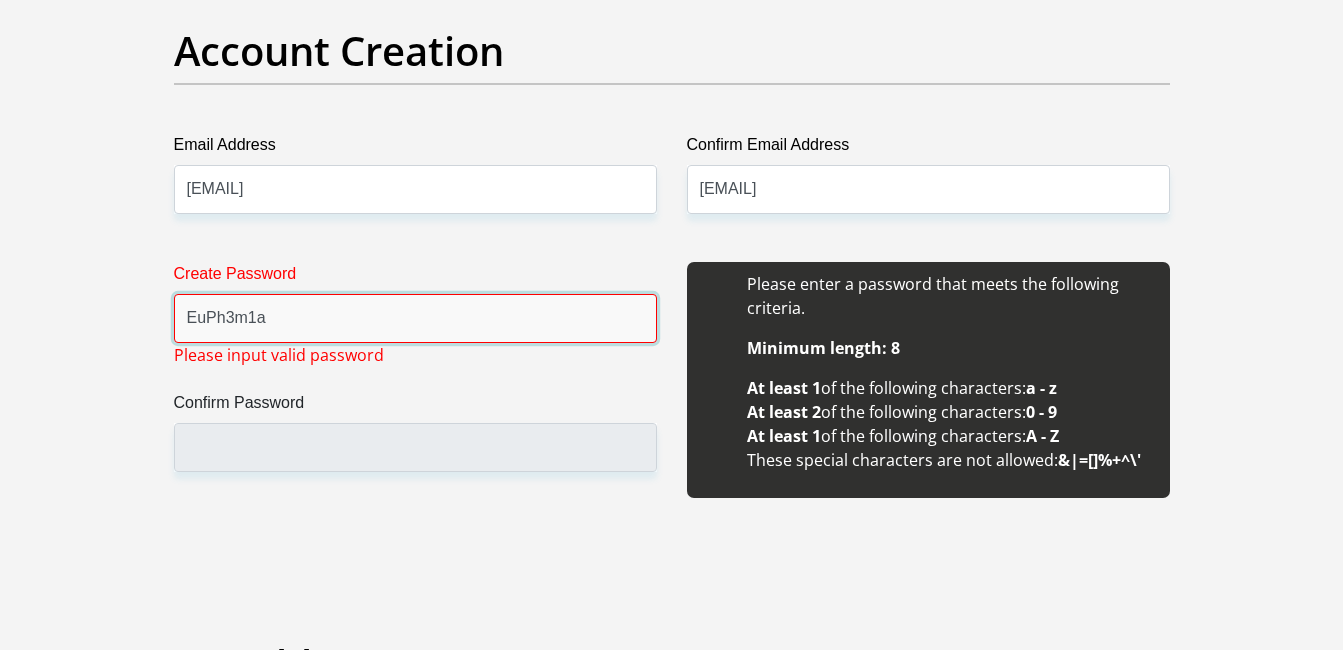 drag, startPoint x: 186, startPoint y: 319, endPoint x: 277, endPoint y: 319, distance: 91 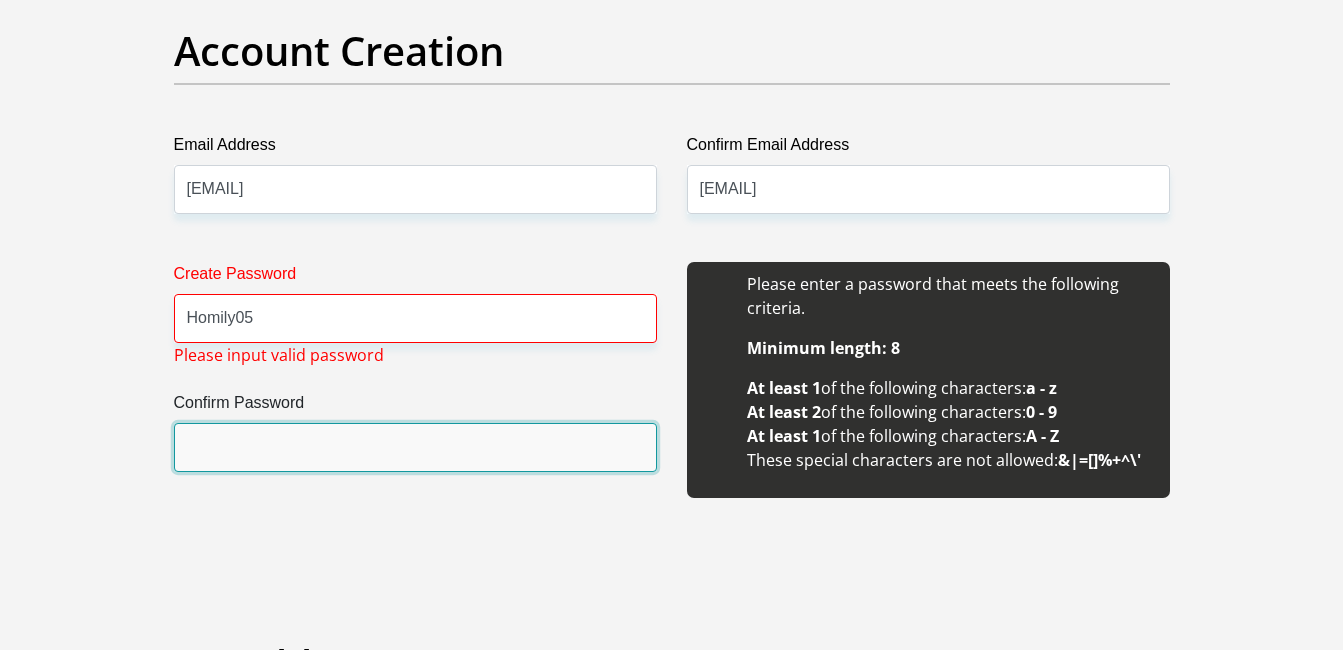 click on "Confirm Password" at bounding box center (415, 447) 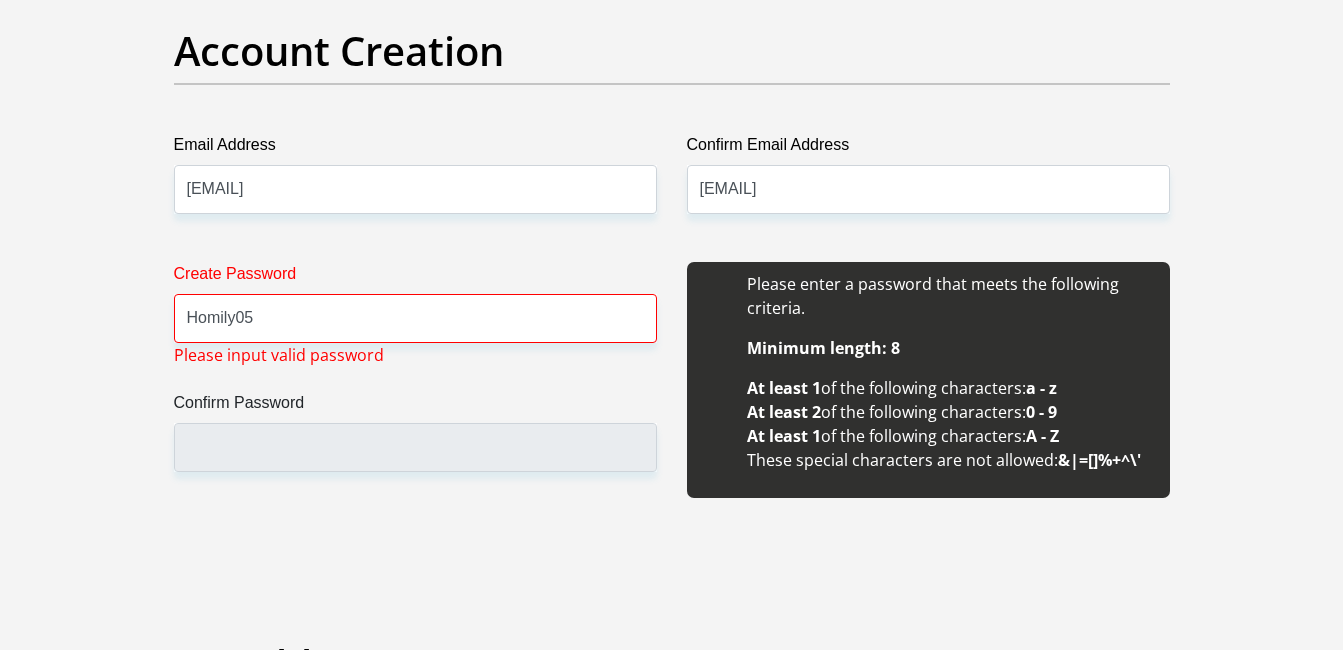 click on "Title
Mr
Ms
Mrs
Dr
Other
First Name
[FIRST]
Surname
[LAST]
ID Number
[ID_NUMBER]
Please input valid ID number
Race
Black
Coloured
Indian
White
Other
Contact Number
[PHONE]
Please input valid contact number
Nationality
South Africa
Afghanistan
Aland Islands  Albania  Algeria" at bounding box center [672, 1867] 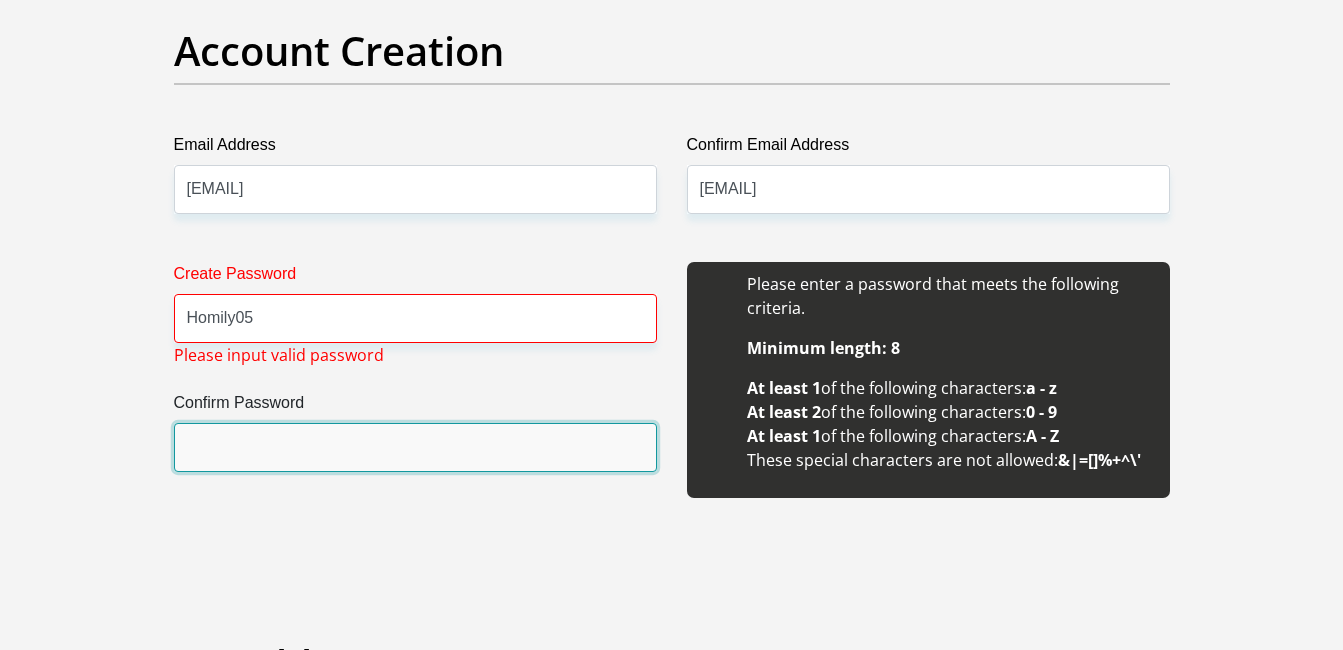 click on "Confirm Password" at bounding box center [415, 447] 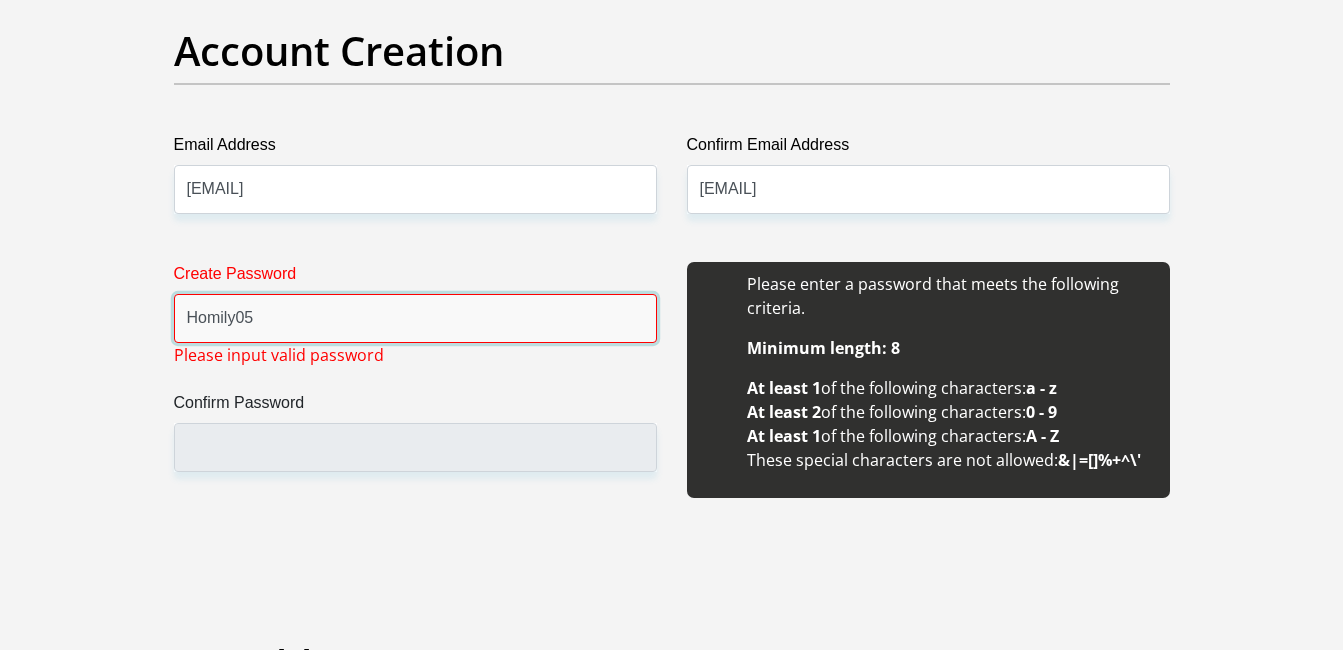click on "Homily05" at bounding box center [415, 318] 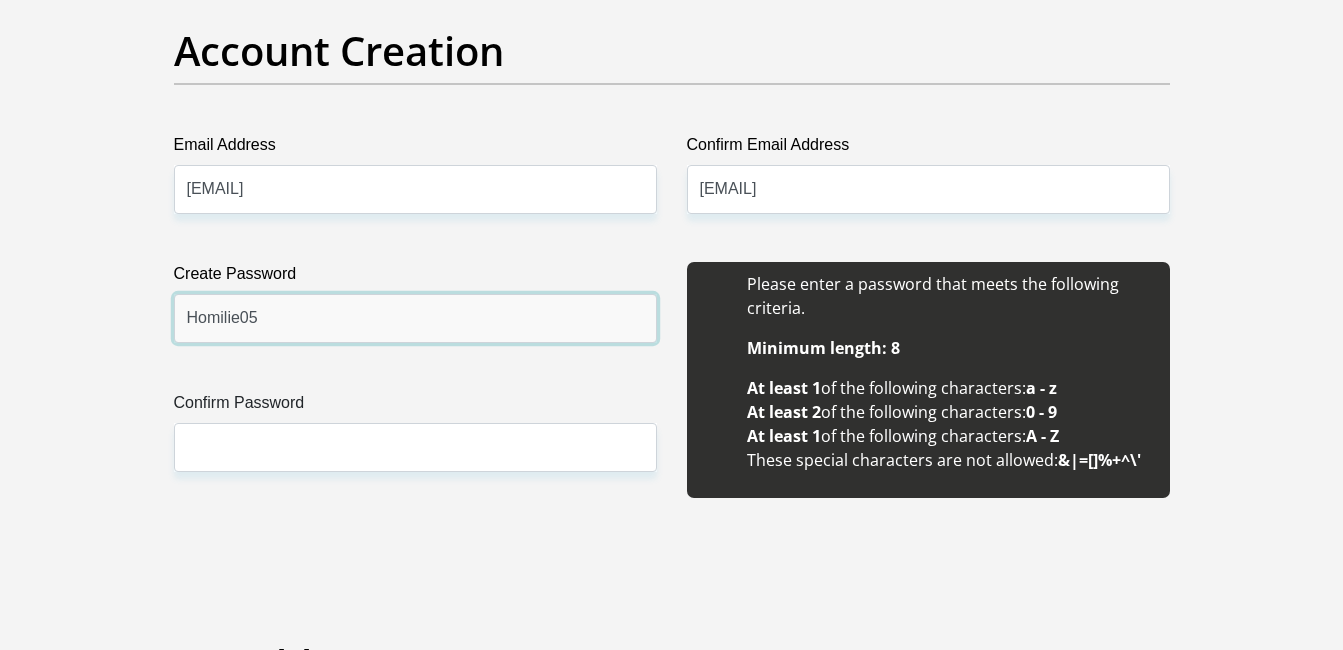 type on "Homilie05" 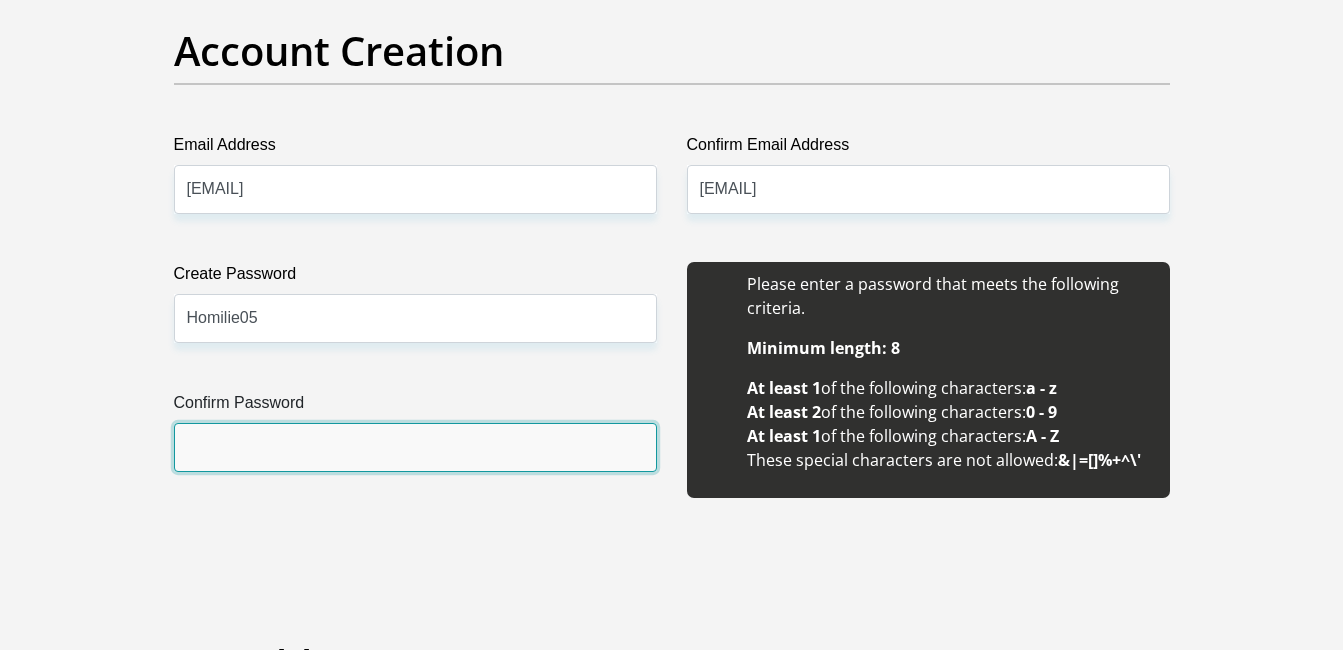 click on "Confirm Password" at bounding box center [415, 447] 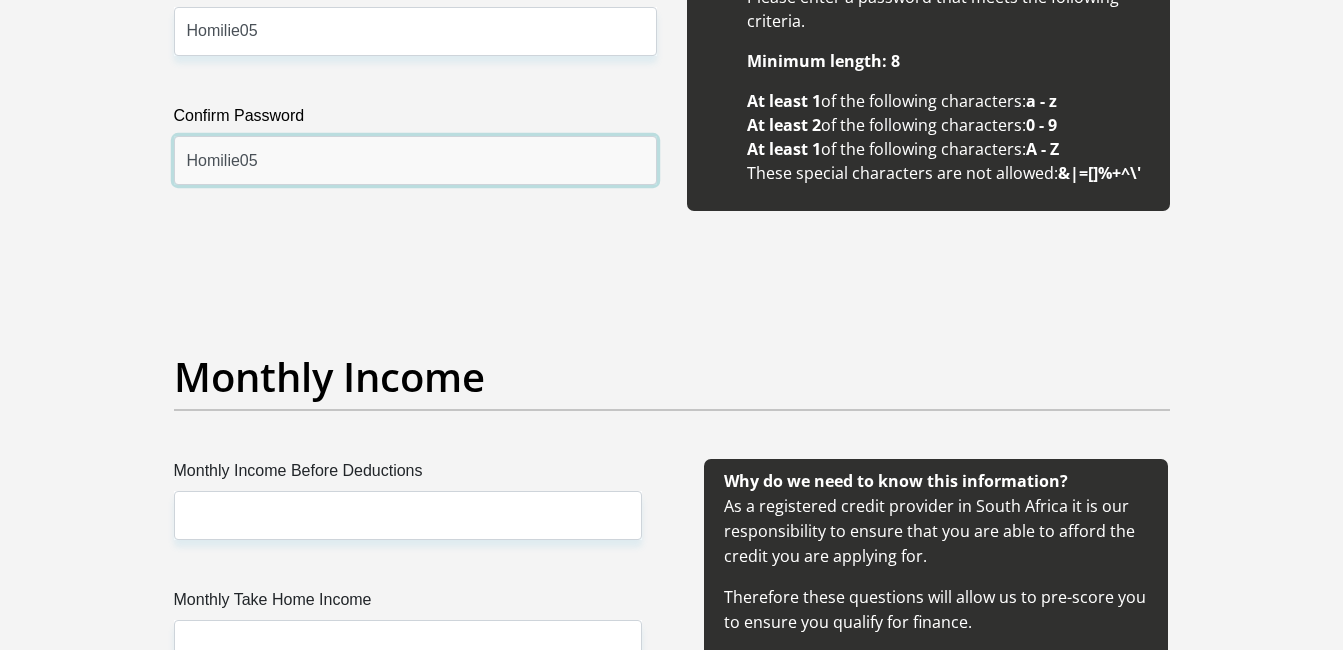 scroll, scrollTop: 2100, scrollLeft: 0, axis: vertical 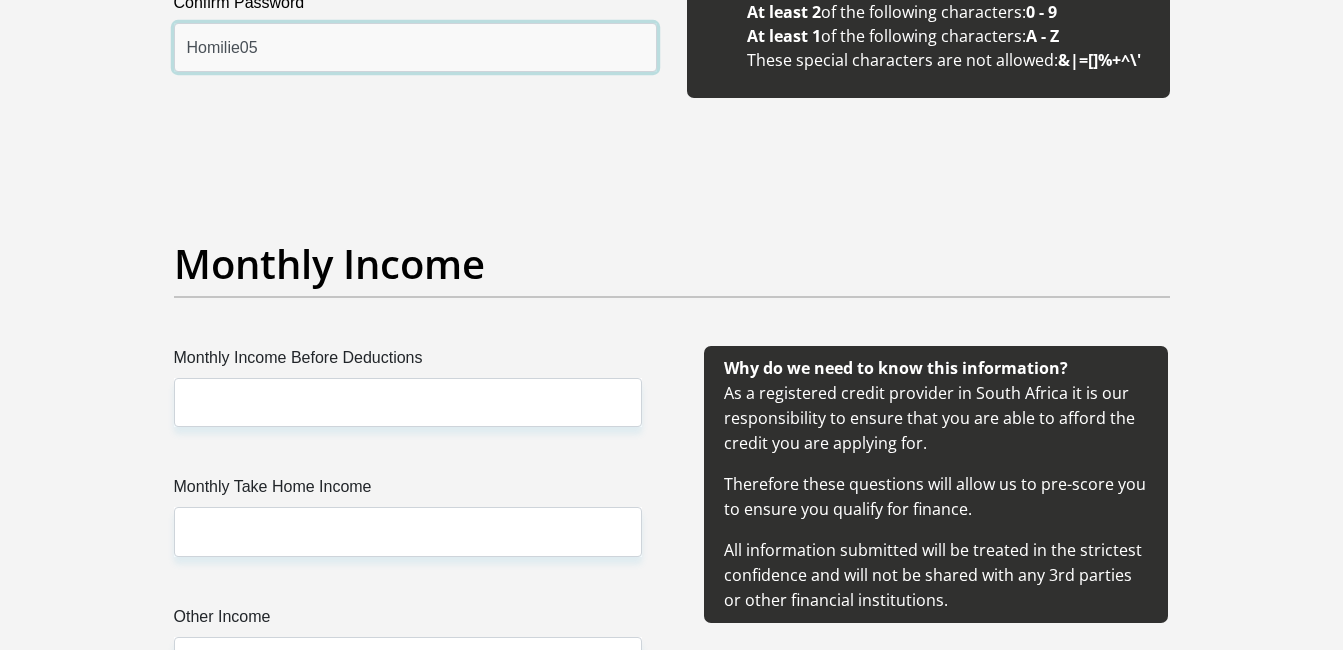 type on "Homilie05" 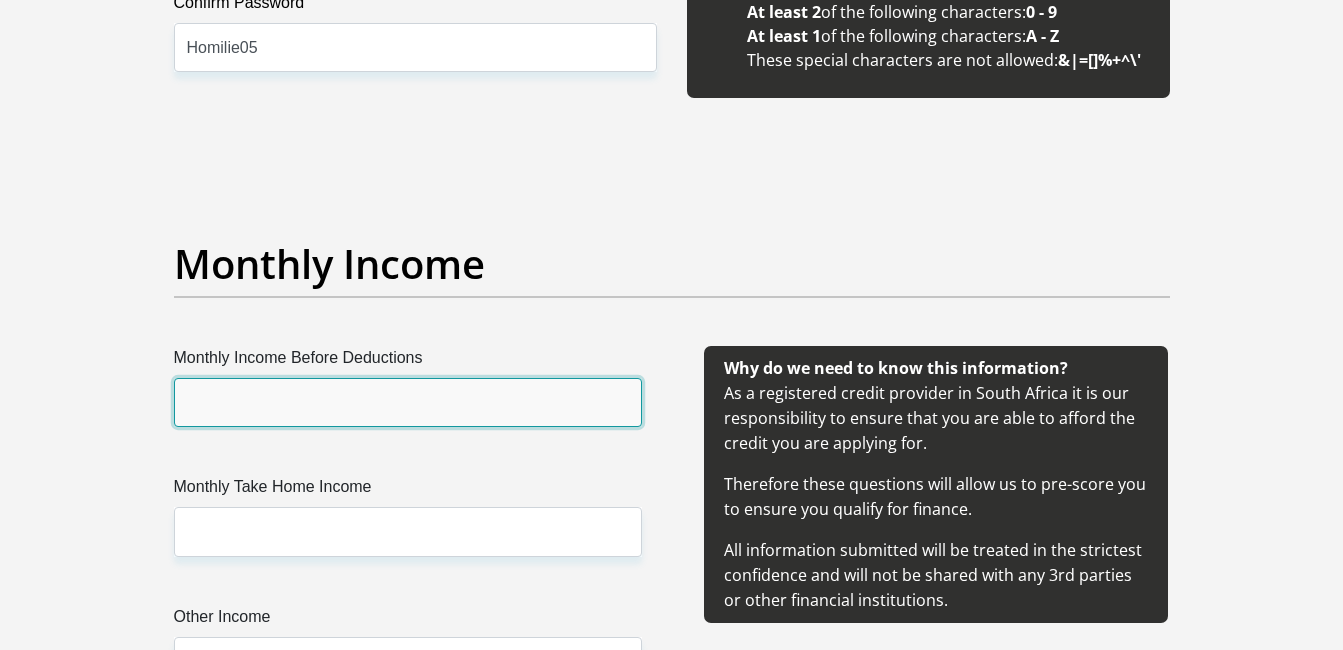 click on "Monthly Income Before Deductions" at bounding box center (408, 402) 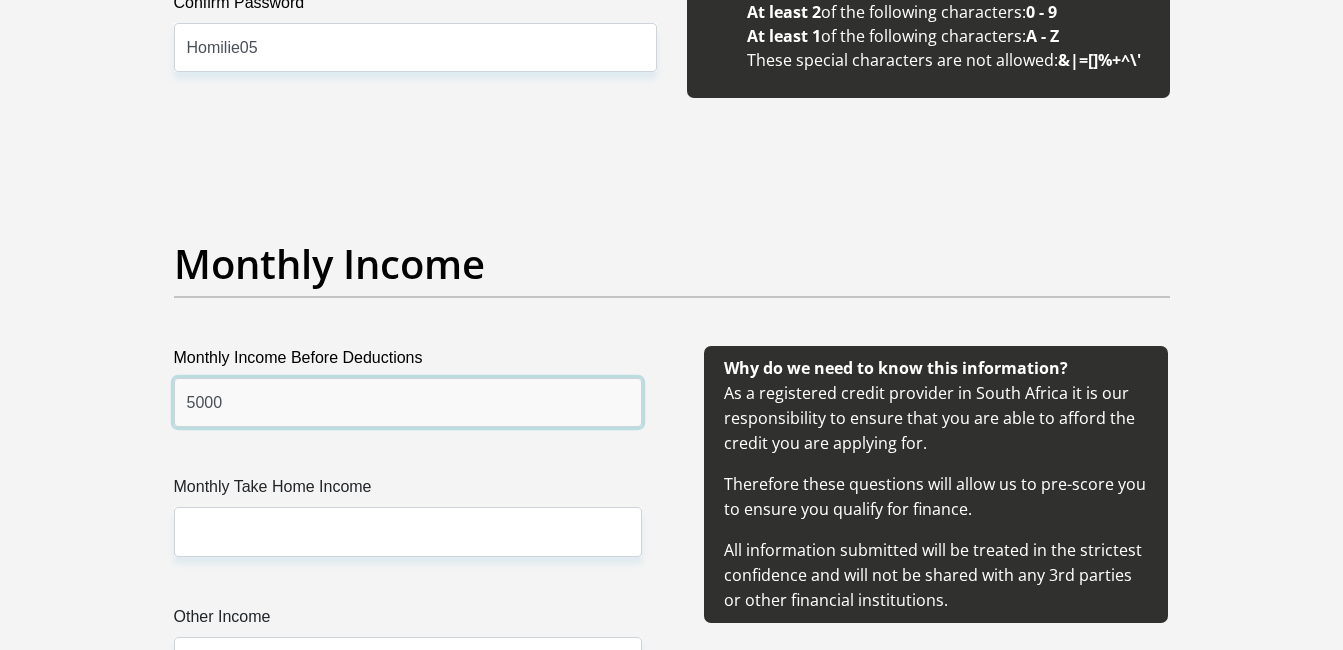 type on "5000" 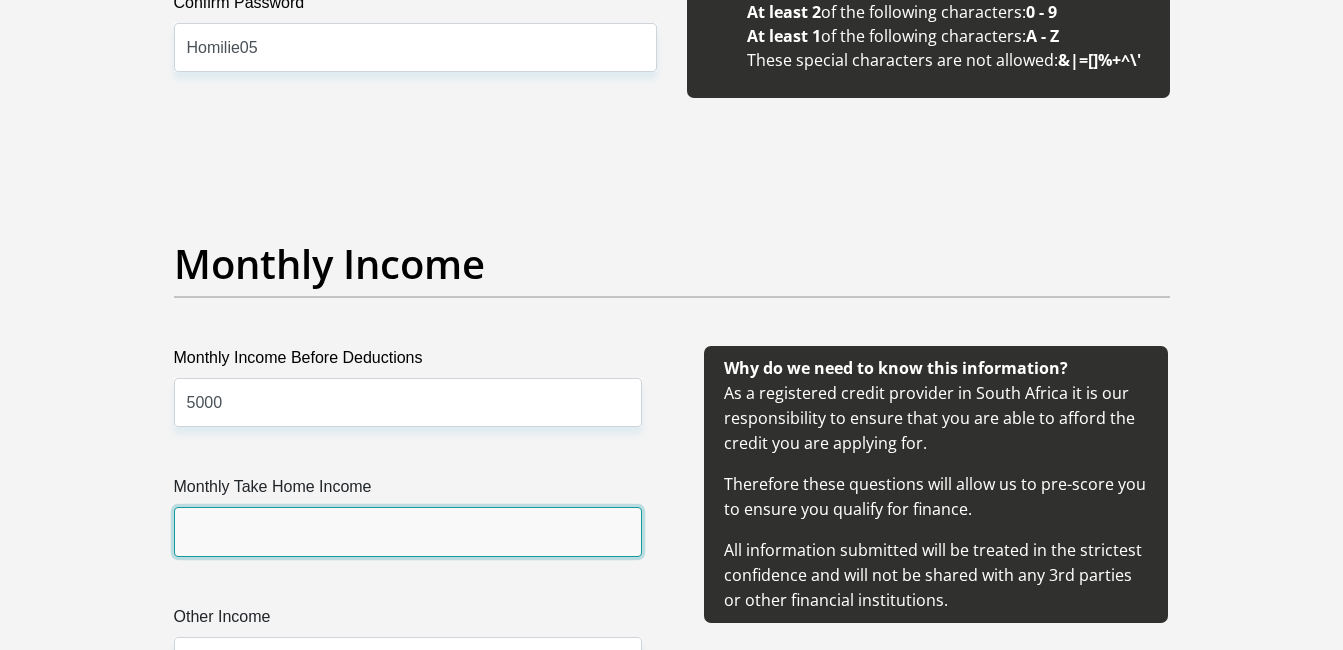 click on "Monthly Take Home Income" at bounding box center (408, 531) 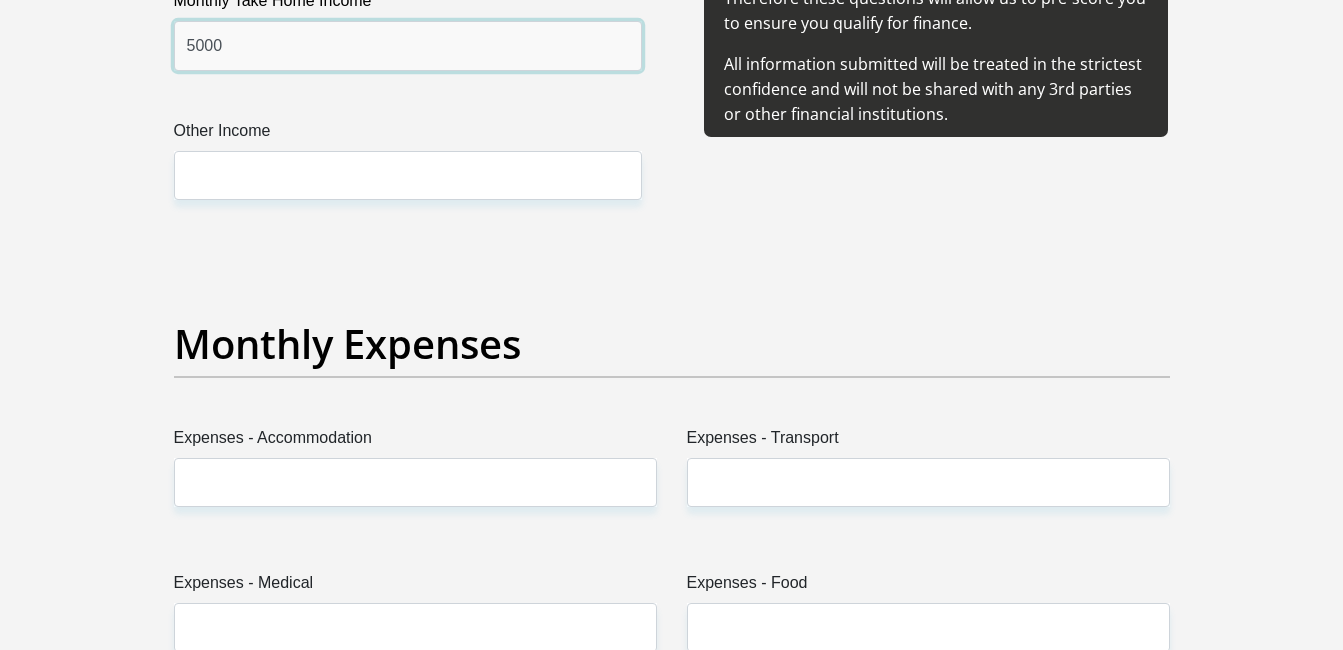 scroll, scrollTop: 2600, scrollLeft: 0, axis: vertical 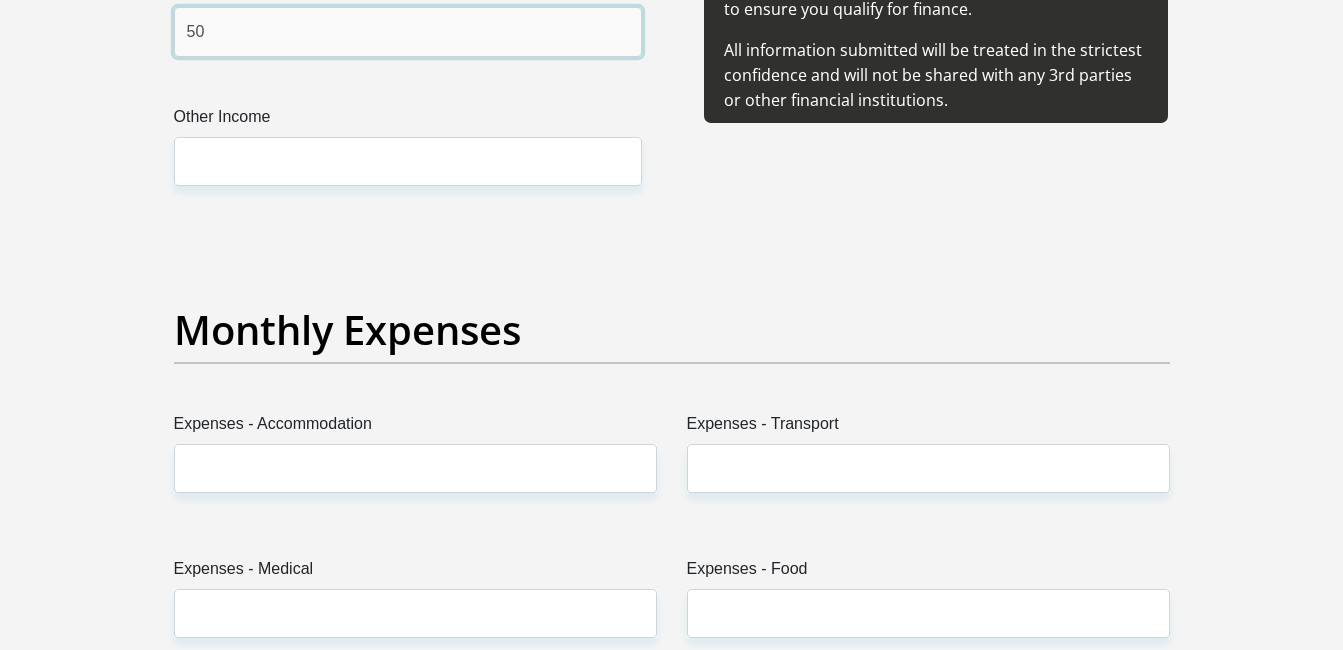 type on "5" 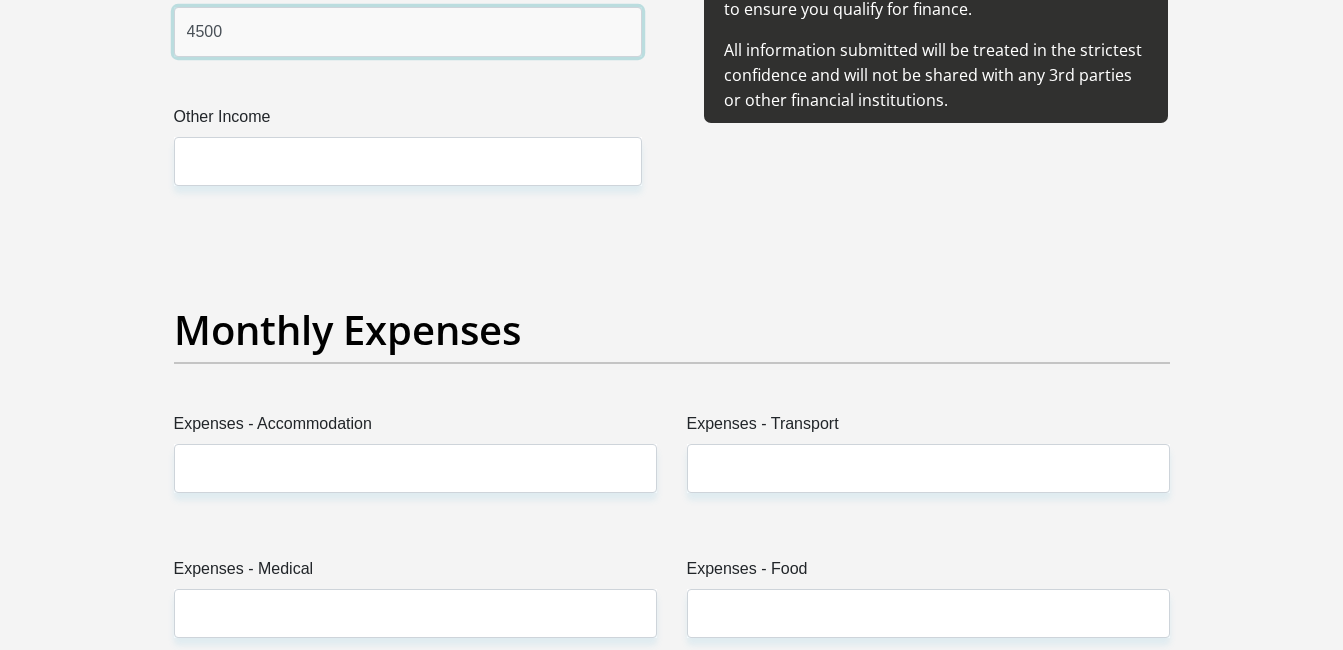 type on "4500" 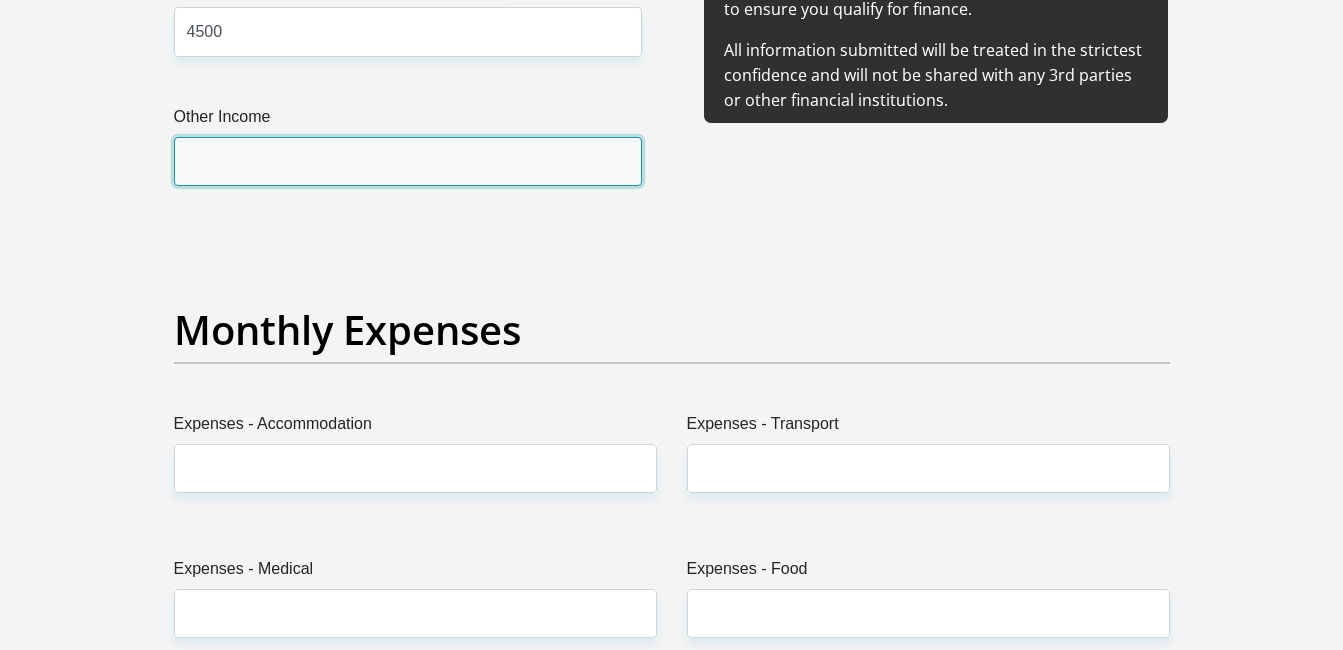 click on "Other Income" at bounding box center [408, 161] 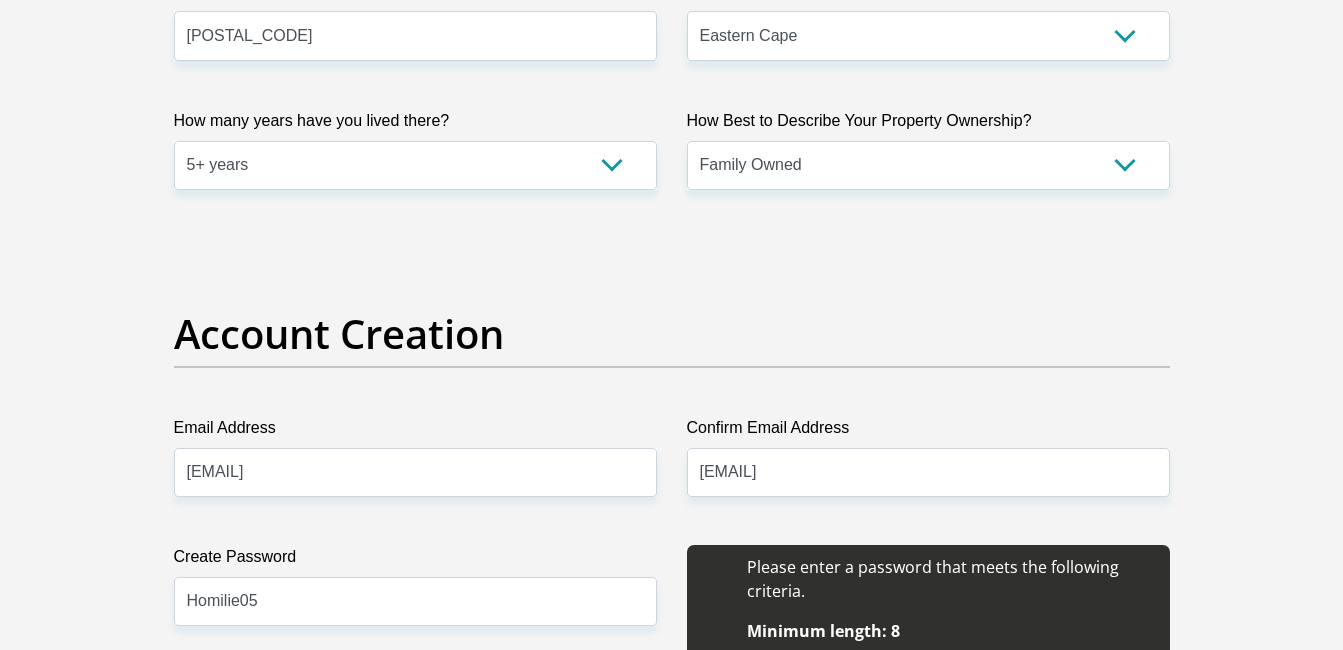 scroll, scrollTop: 1600, scrollLeft: 0, axis: vertical 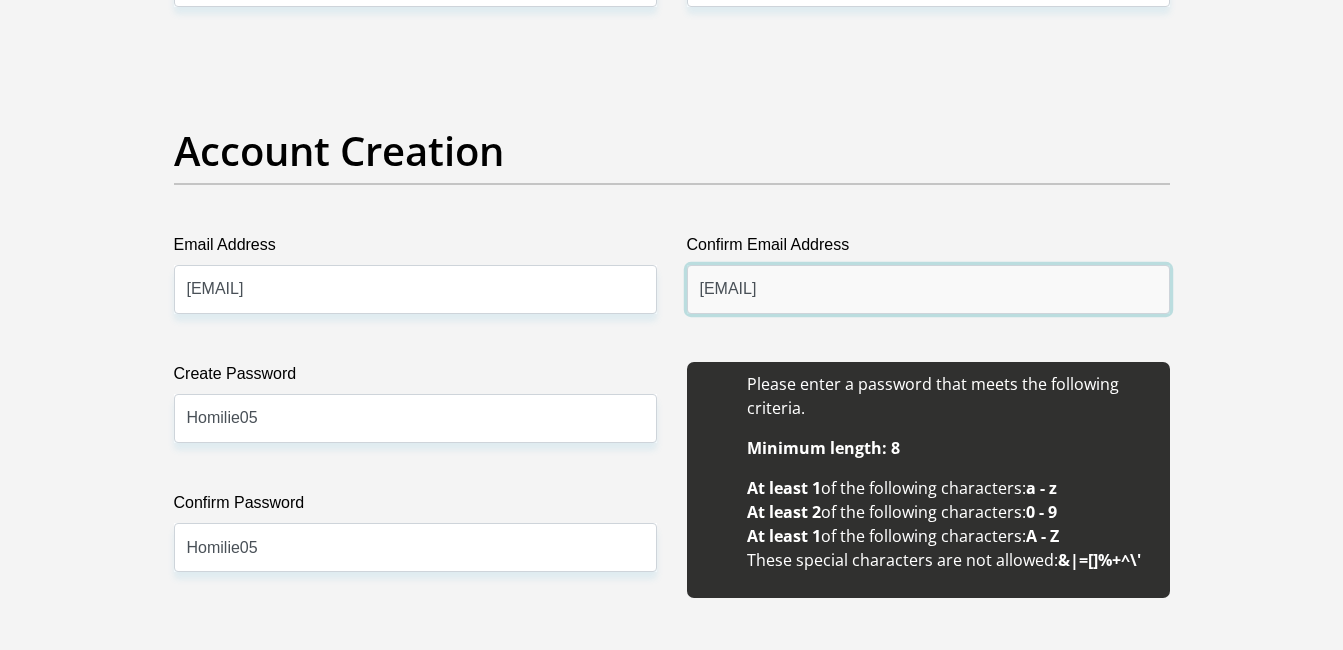 drag, startPoint x: 915, startPoint y: 291, endPoint x: 679, endPoint y: 292, distance: 236.00212 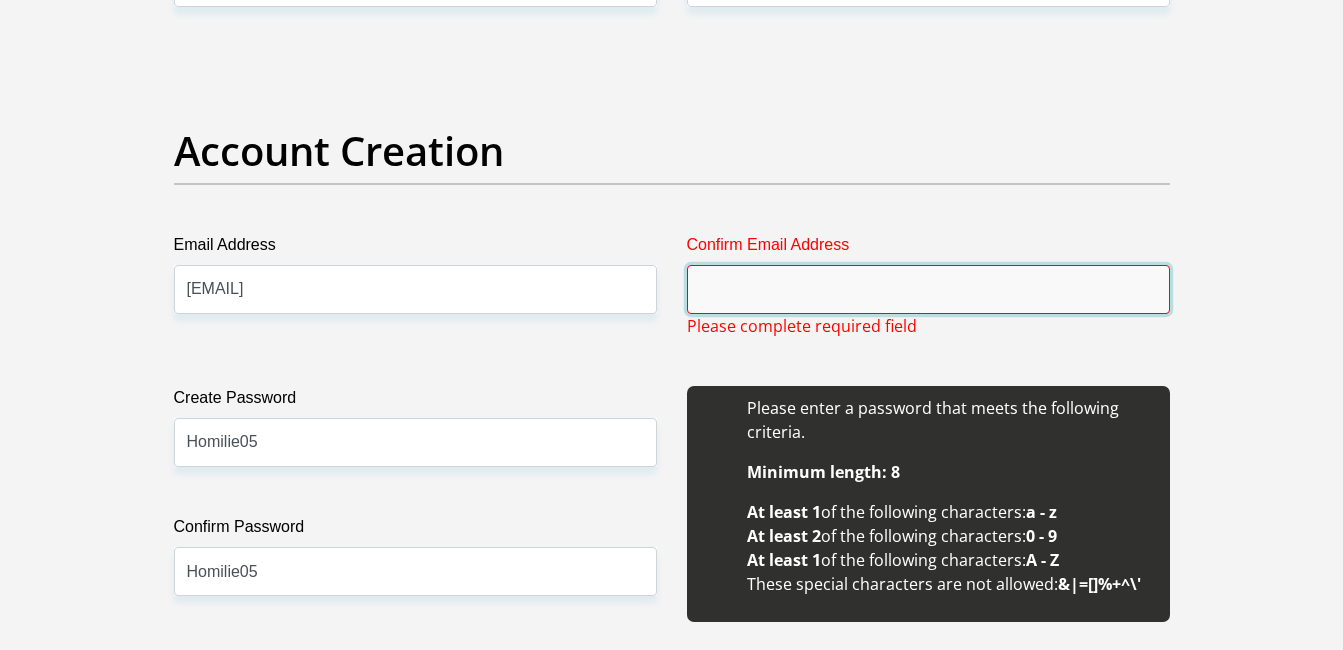 type 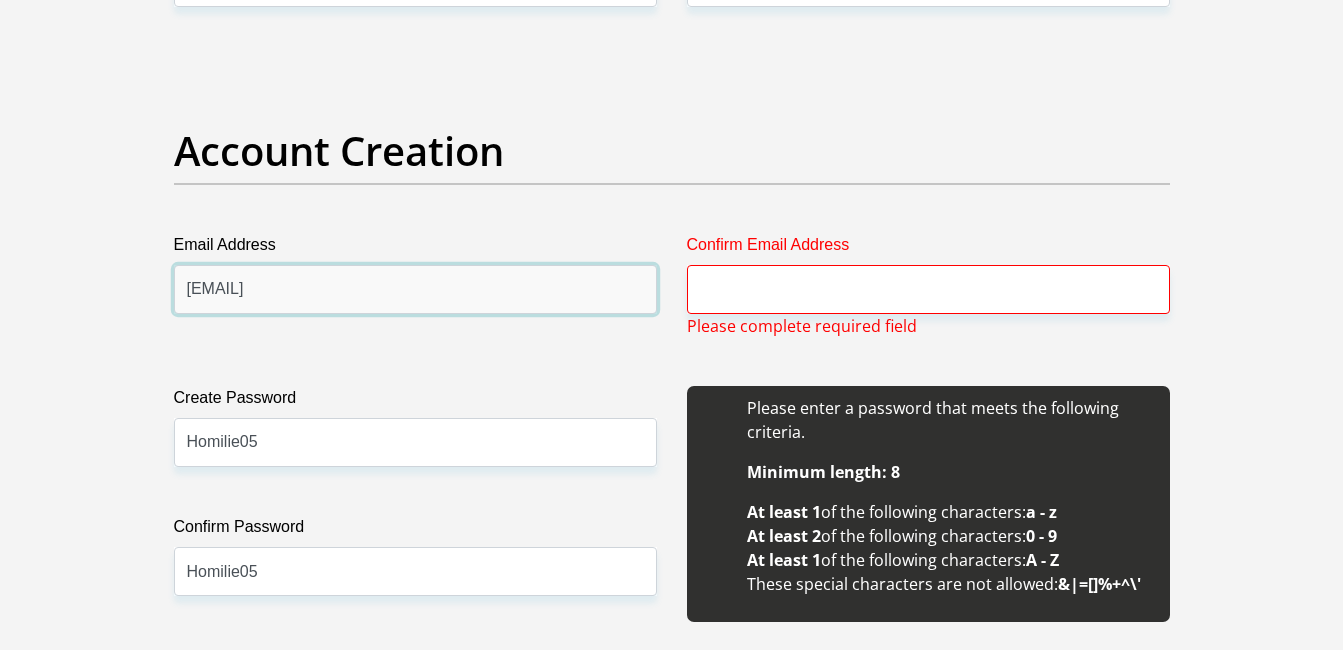 drag, startPoint x: 376, startPoint y: 291, endPoint x: 167, endPoint y: 262, distance: 211.00237 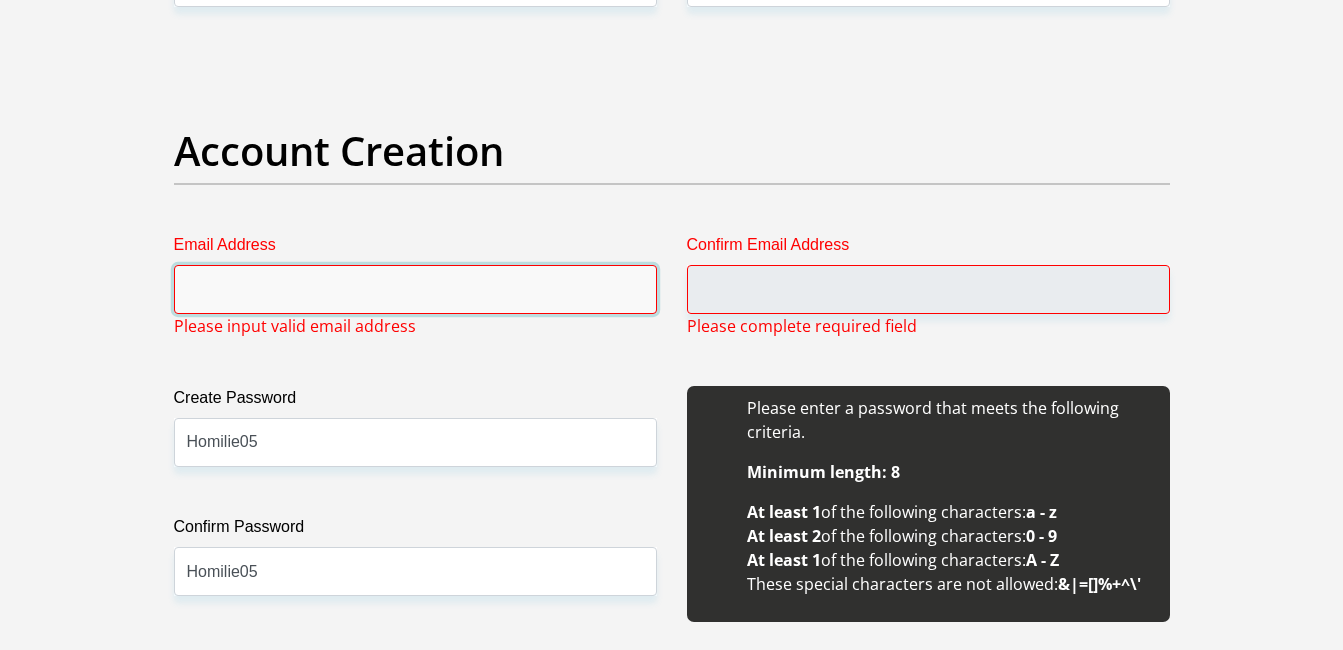 type 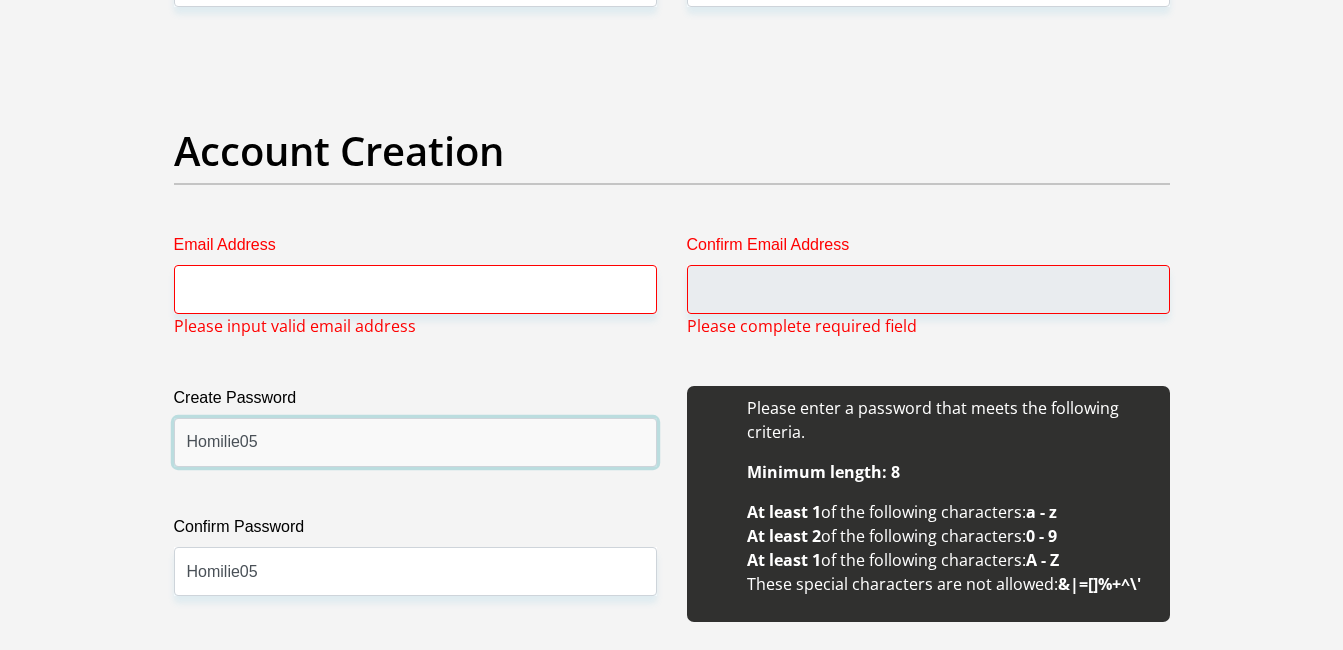 drag, startPoint x: 262, startPoint y: 435, endPoint x: 139, endPoint y: 413, distance: 124.95199 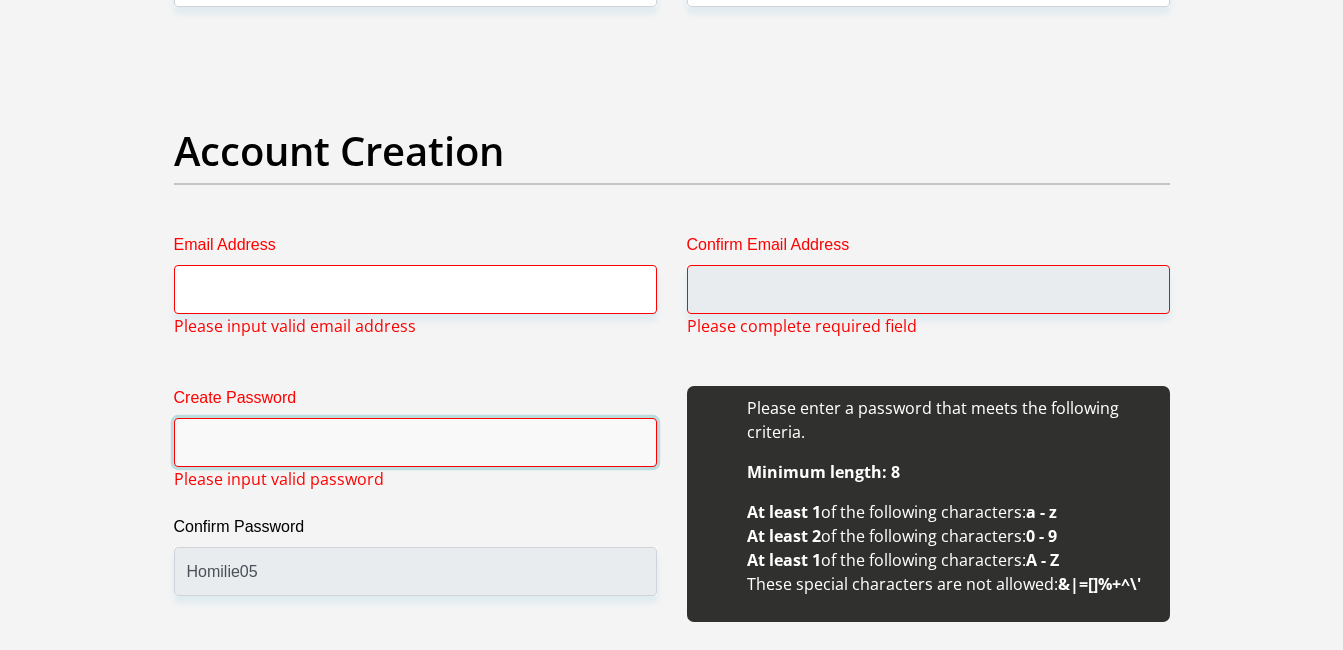 type 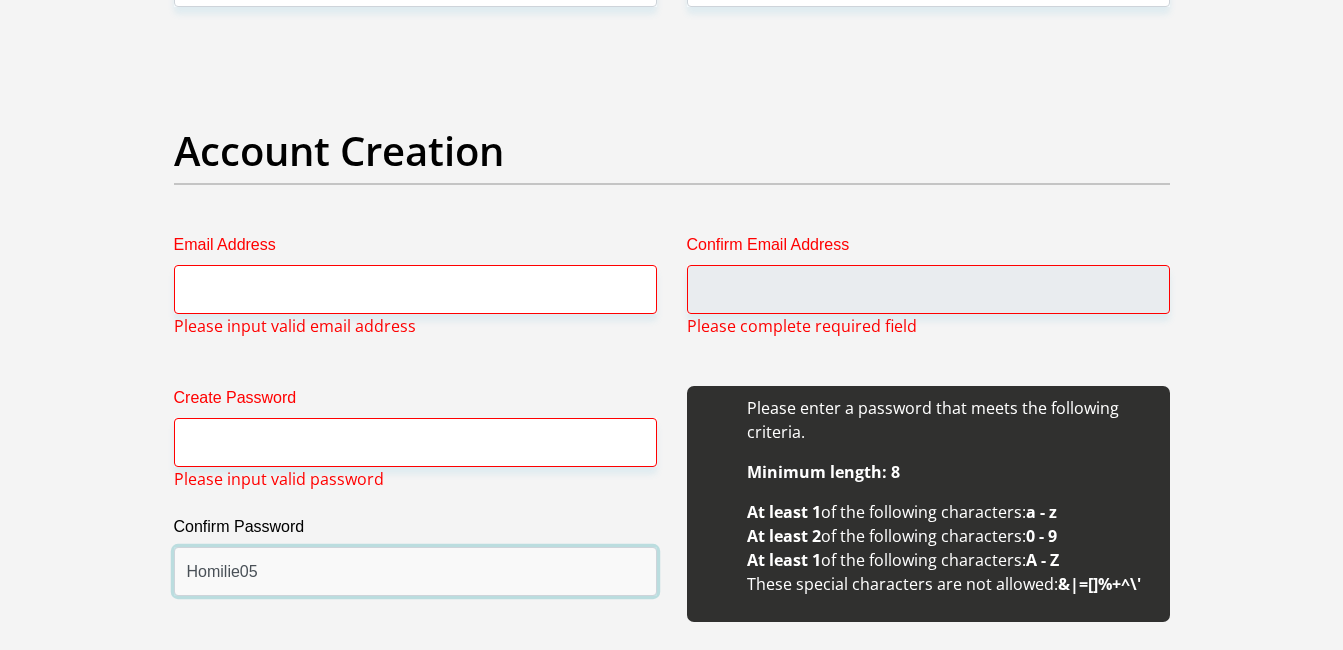 drag, startPoint x: 287, startPoint y: 573, endPoint x: 171, endPoint y: 573, distance: 116 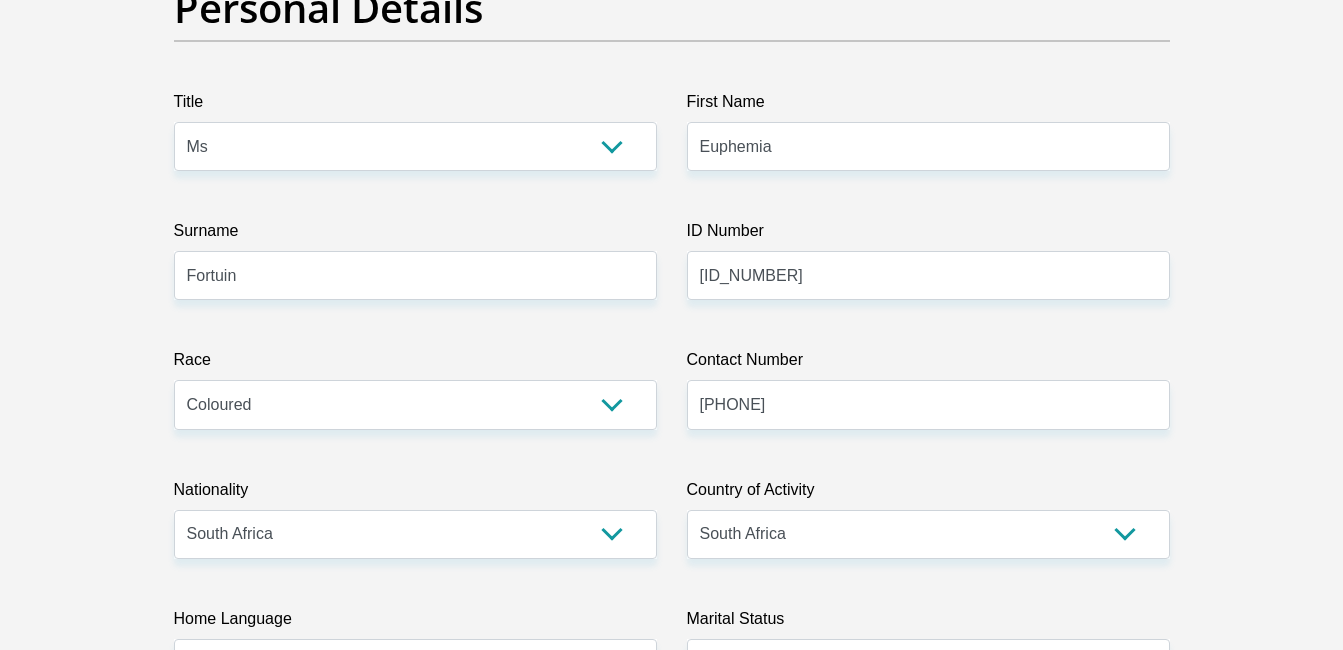 scroll, scrollTop: 0, scrollLeft: 0, axis: both 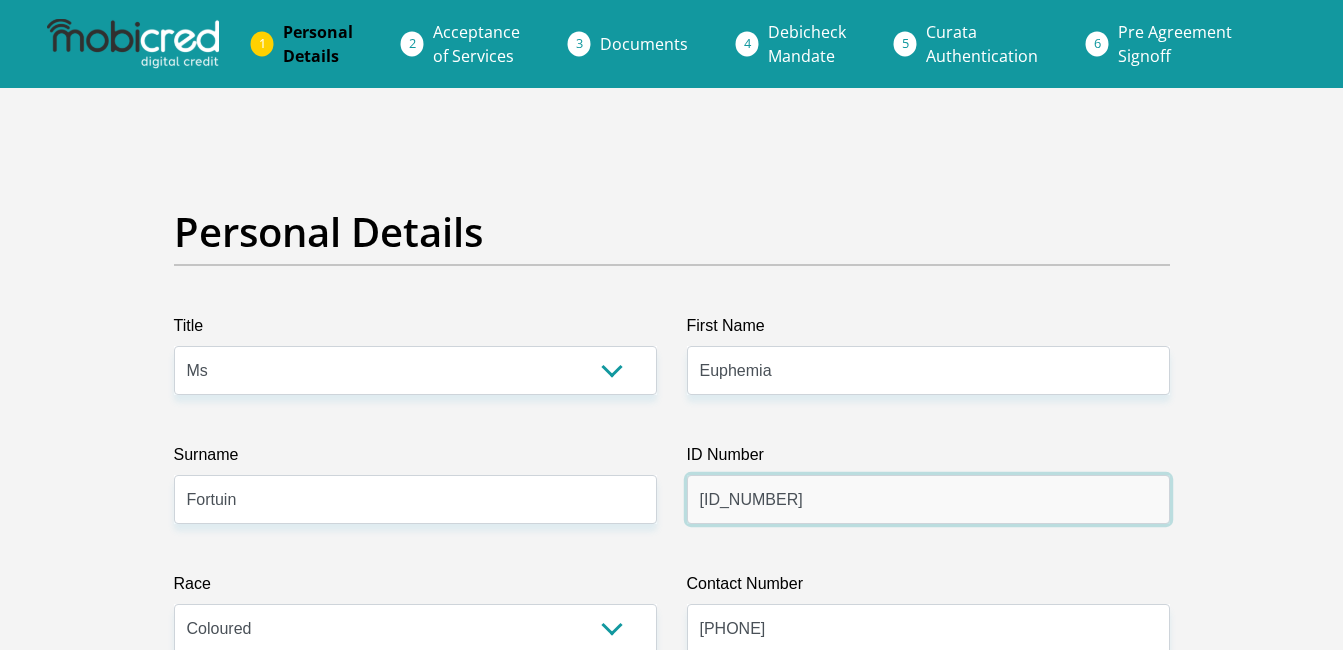 drag, startPoint x: 790, startPoint y: 484, endPoint x: 800, endPoint y: 497, distance: 16.40122 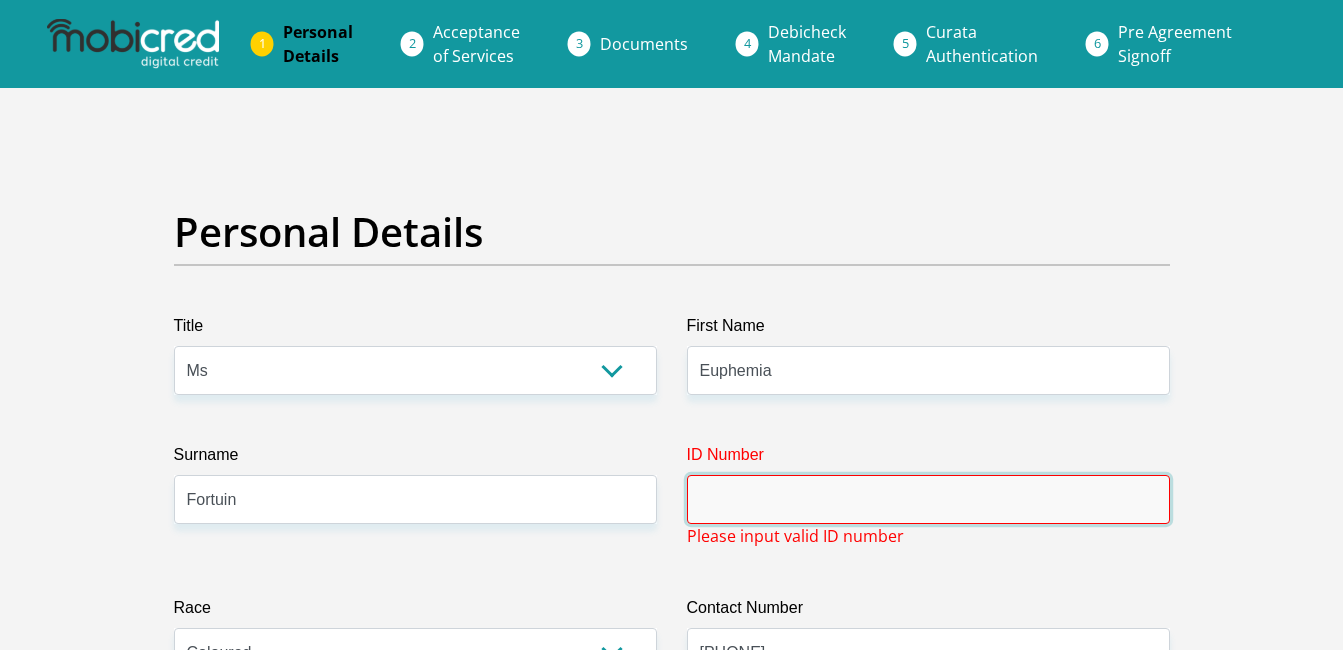 type 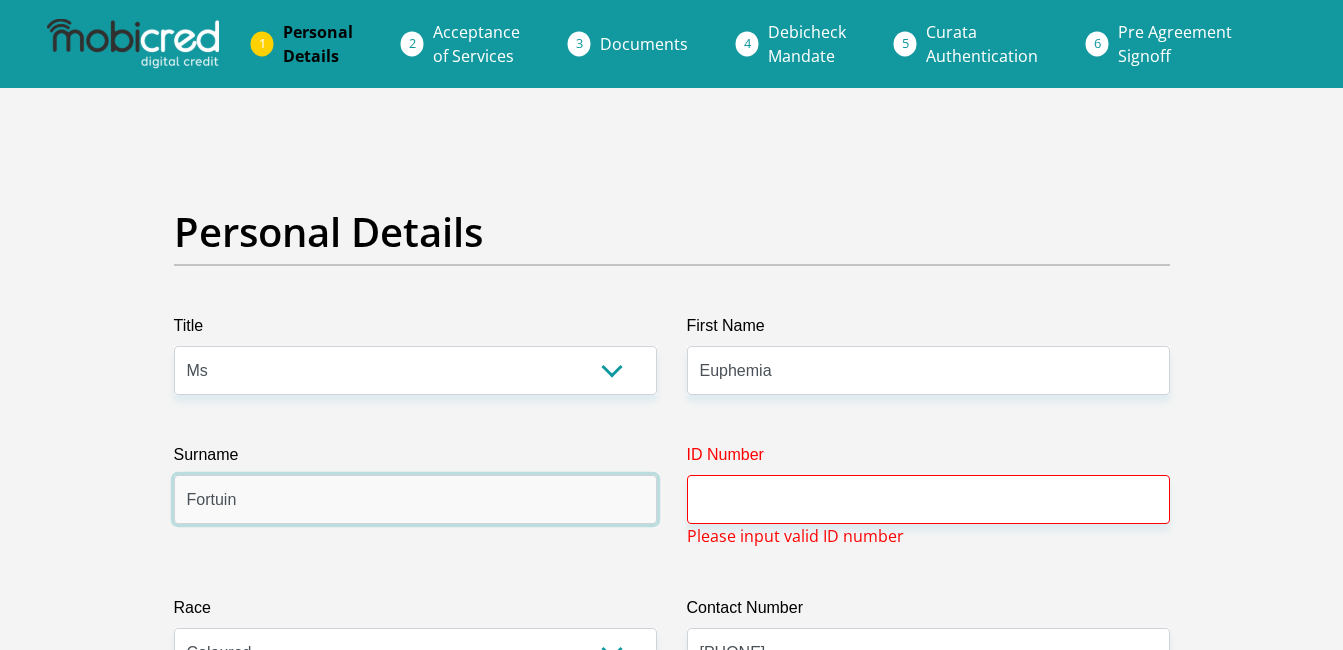 drag, startPoint x: 264, startPoint y: 490, endPoint x: 162, endPoint y: 495, distance: 102.122475 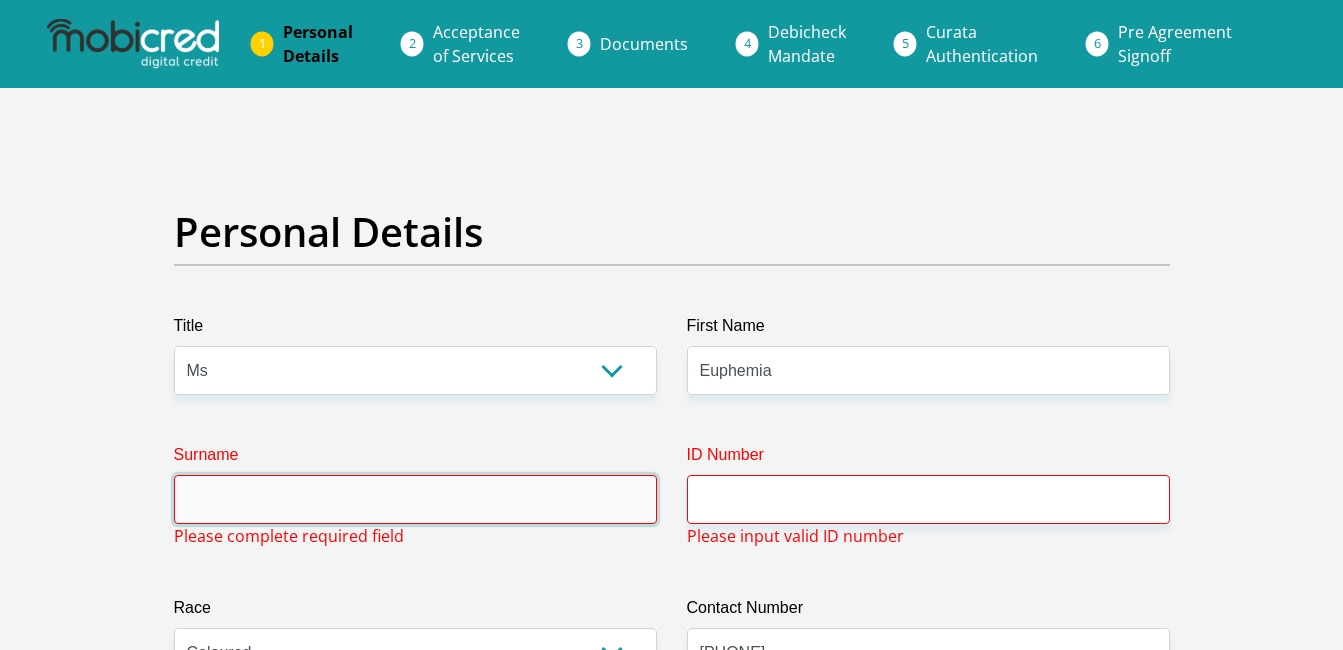 type 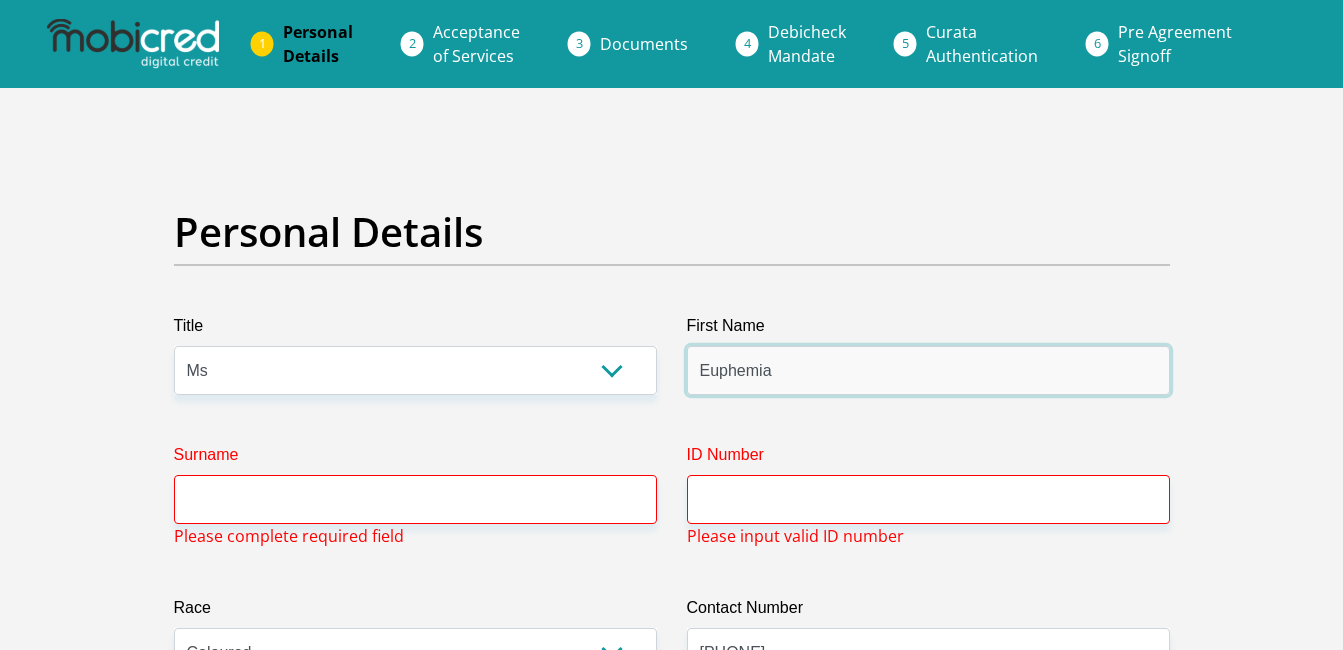 drag, startPoint x: 834, startPoint y: 371, endPoint x: 679, endPoint y: 368, distance: 155.02902 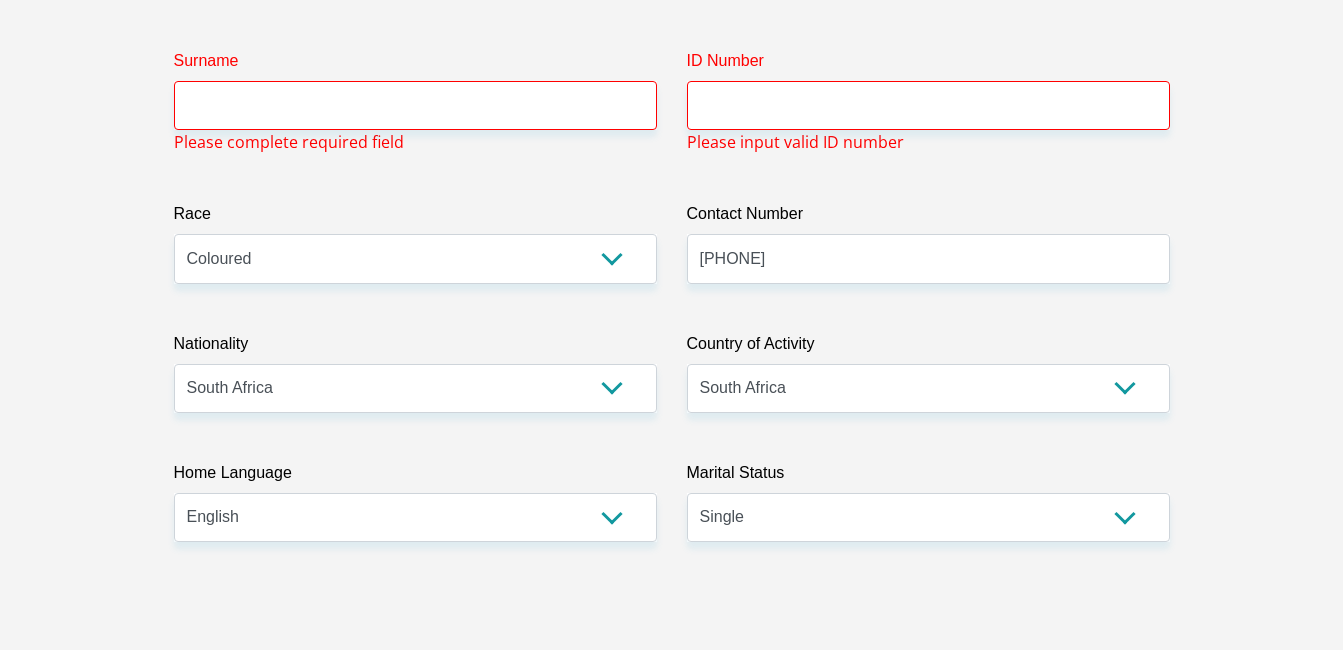 scroll, scrollTop: 400, scrollLeft: 0, axis: vertical 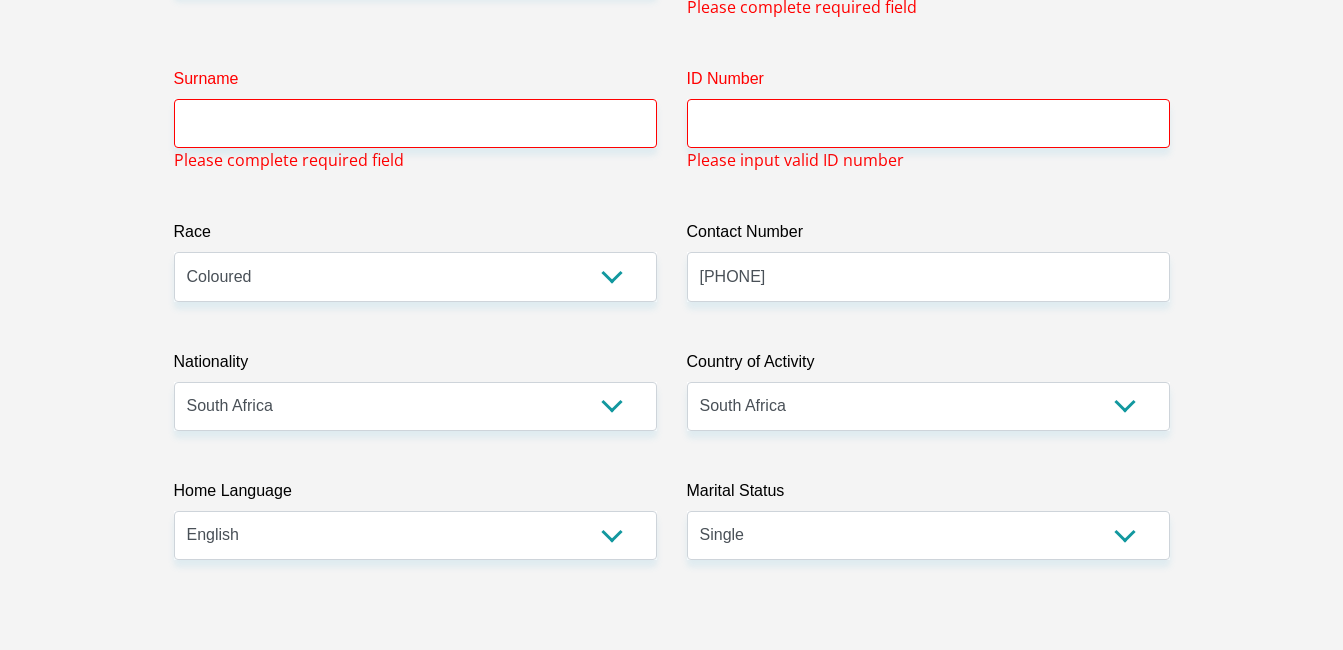 type 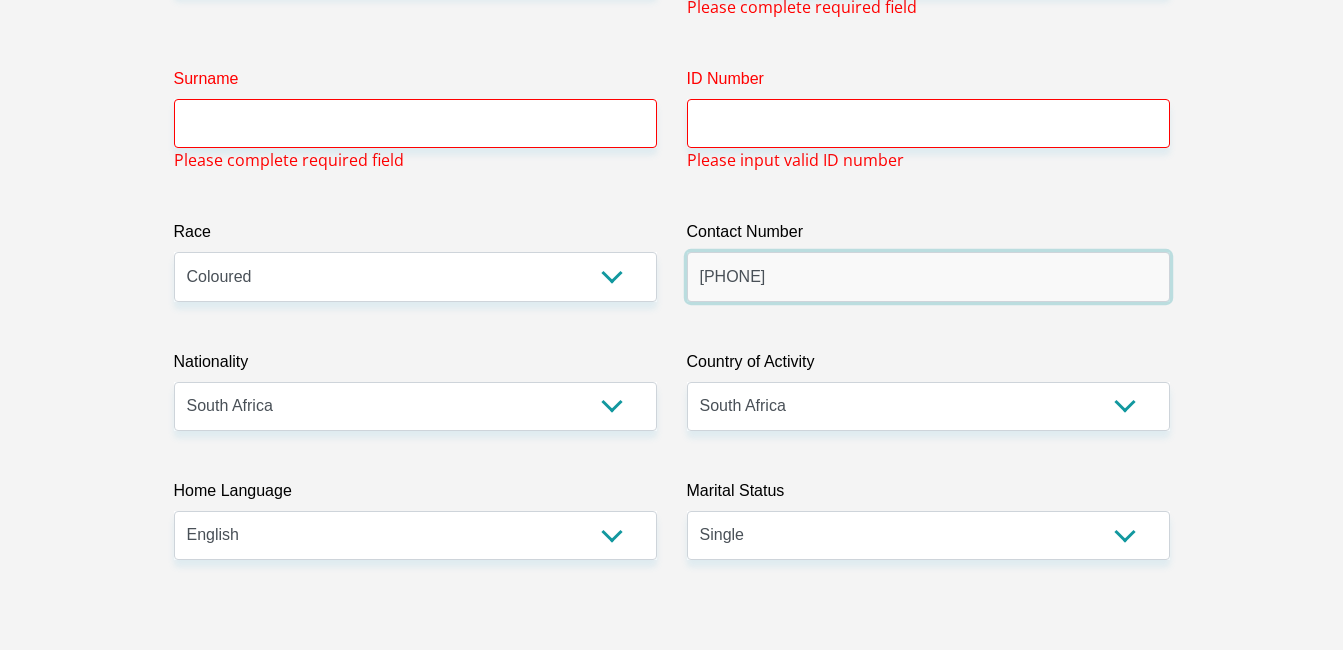 drag, startPoint x: 821, startPoint y: 288, endPoint x: 674, endPoint y: 283, distance: 147.085 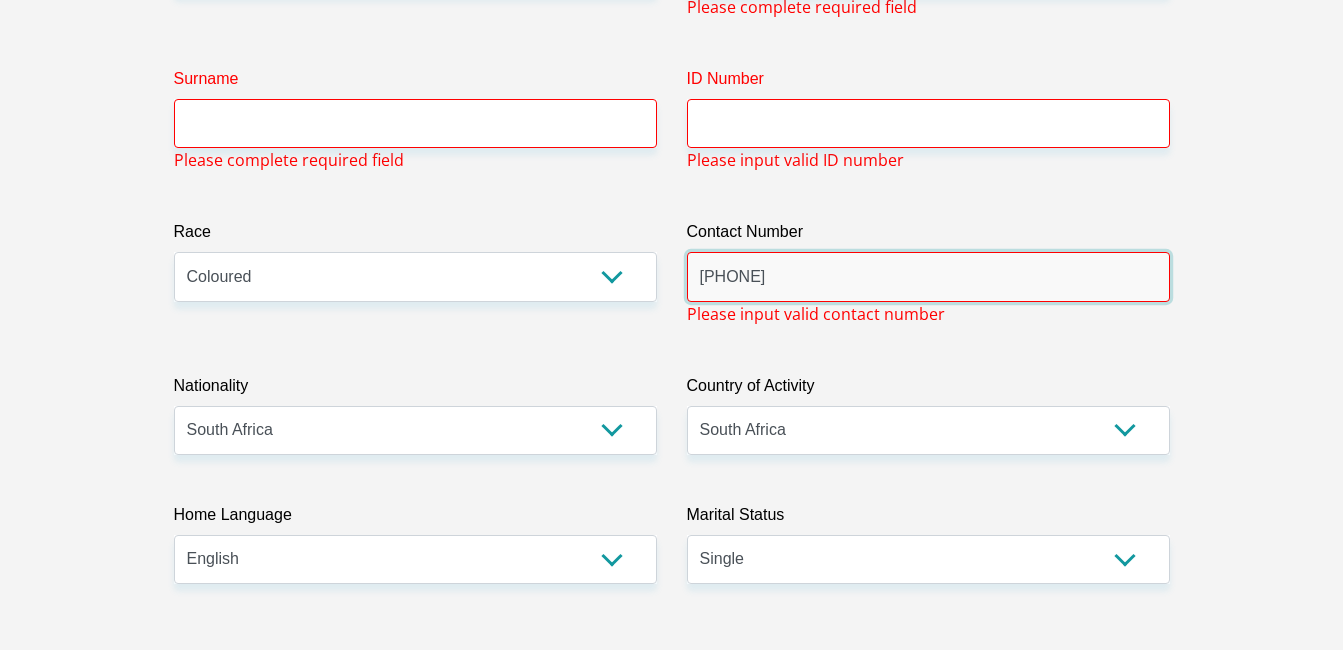 type 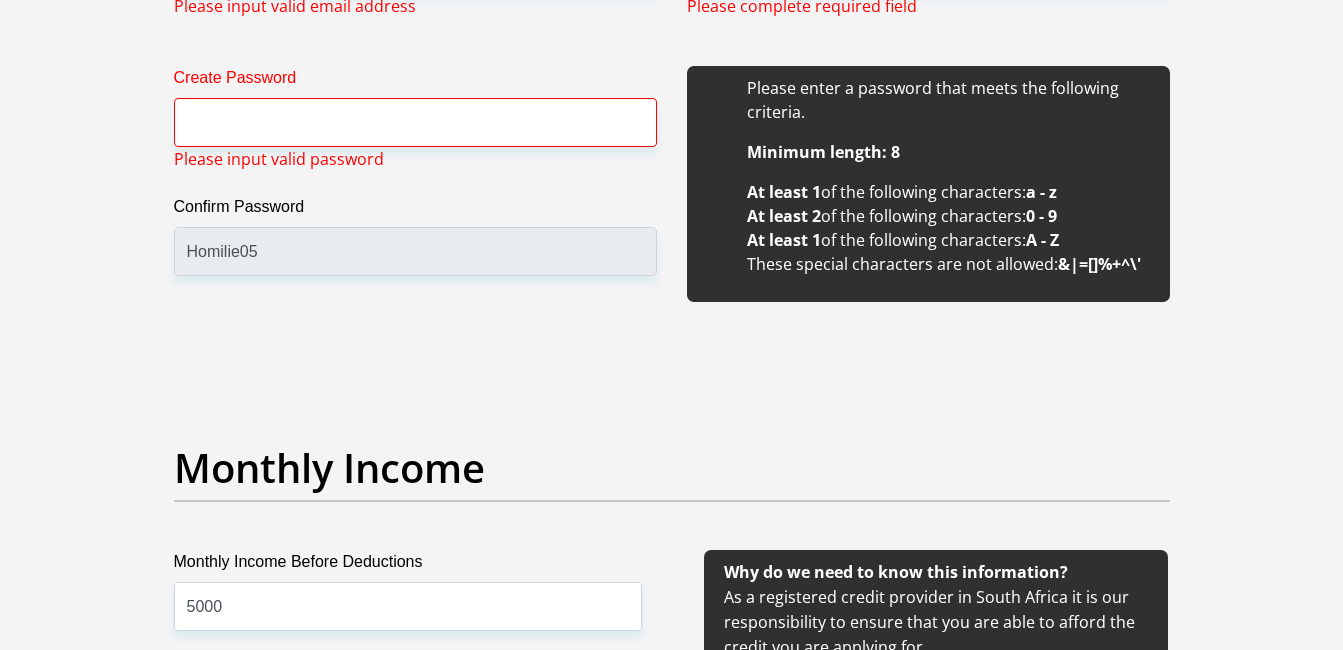 scroll, scrollTop: 2000, scrollLeft: 0, axis: vertical 